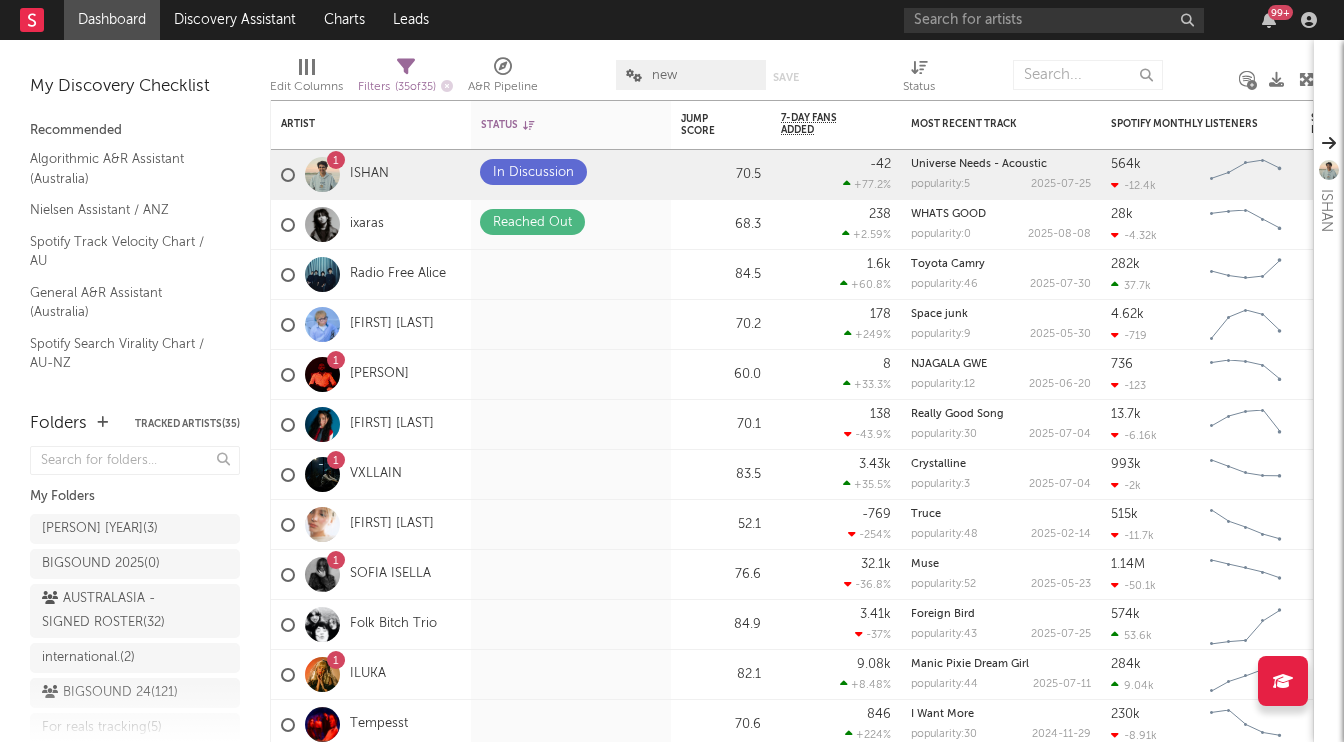 scroll, scrollTop: 0, scrollLeft: 0, axis: both 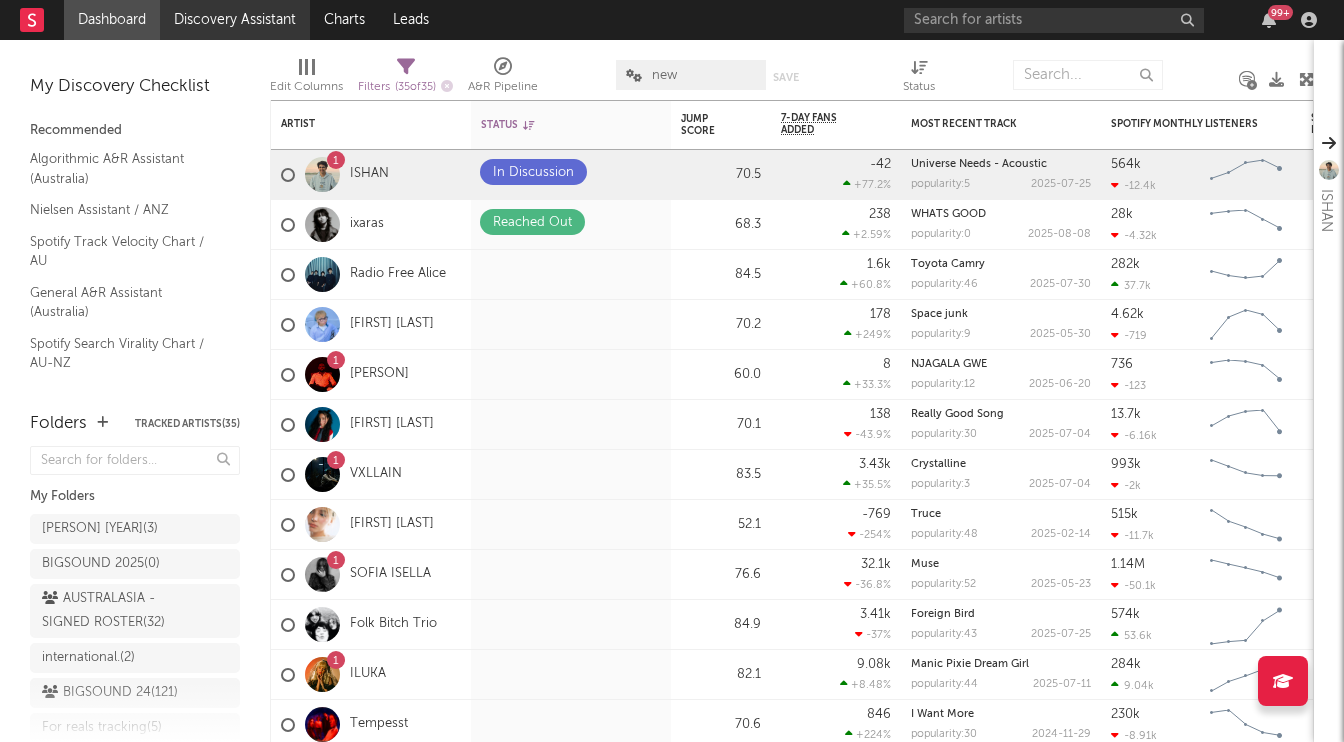 click on "Discovery Assistant" at bounding box center (235, 20) 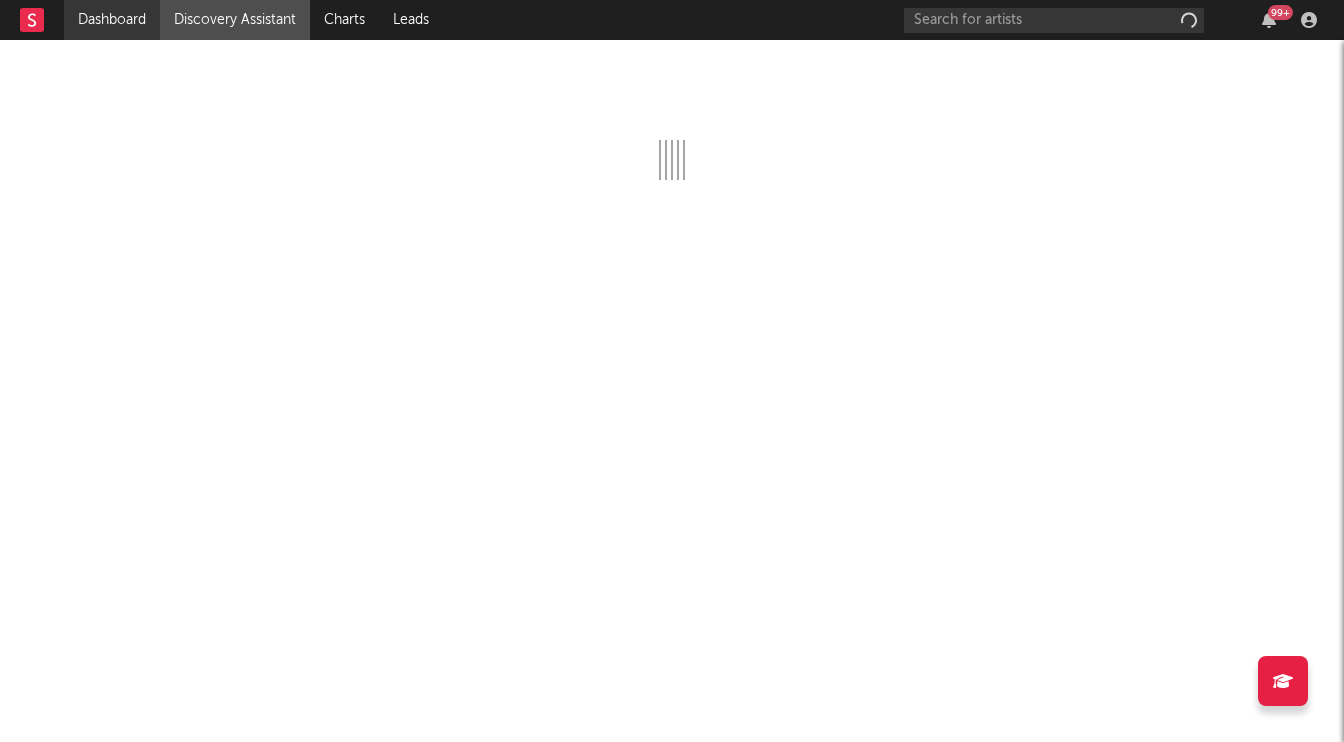 click on "Dashboard" at bounding box center [112, 20] 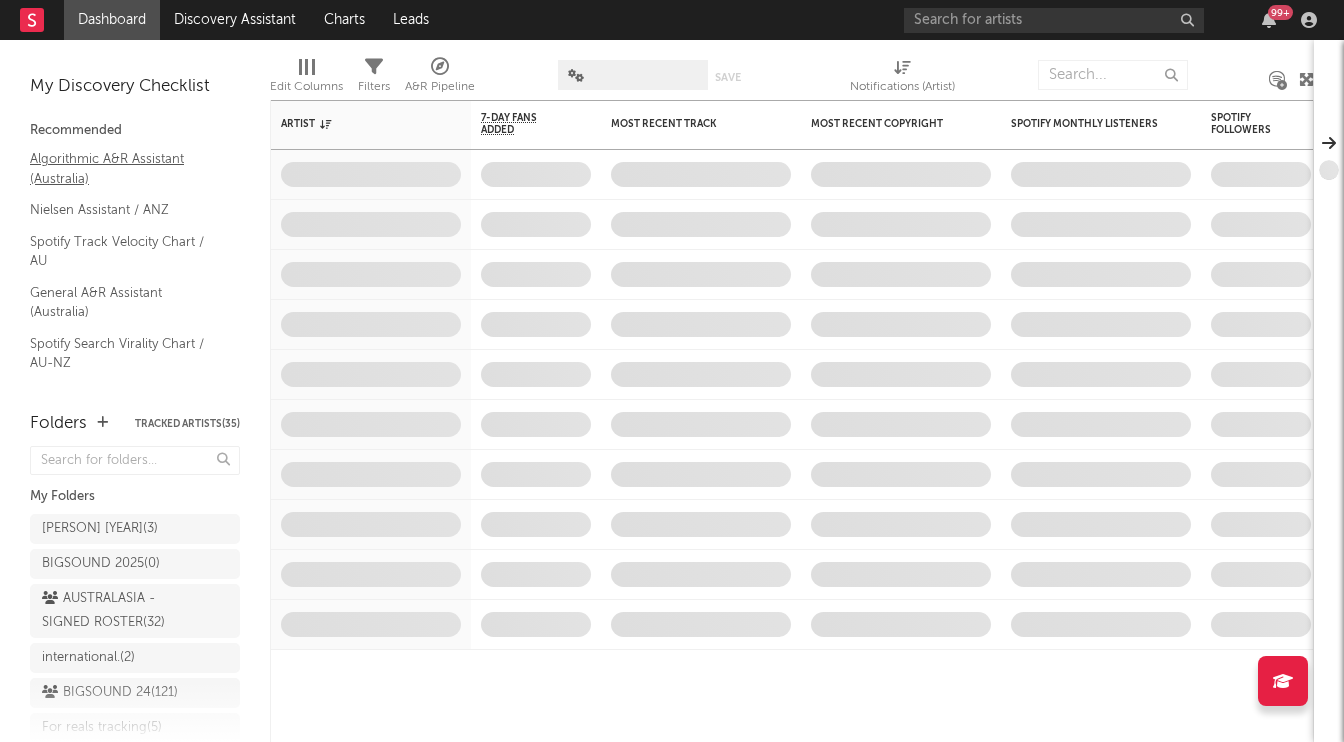click on "Algorithmic A&R Assistant (Australia)" at bounding box center [125, 168] 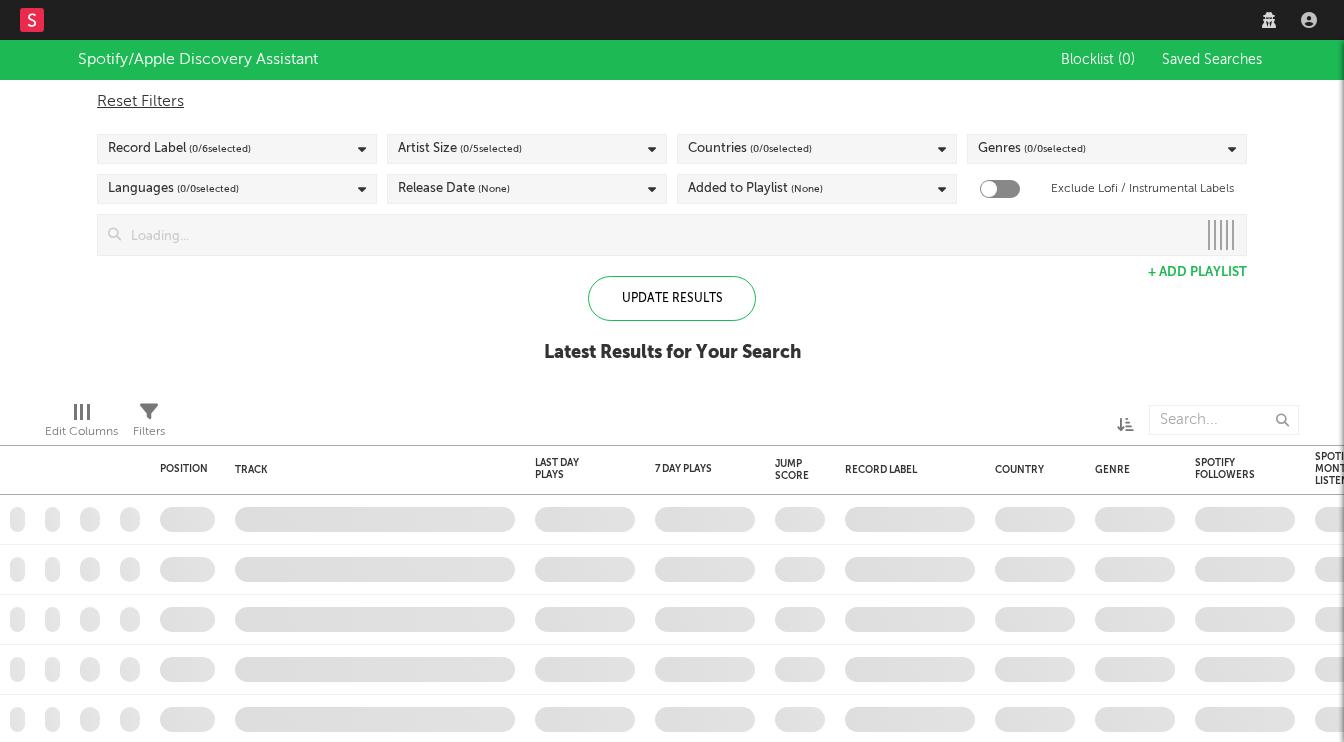 scroll, scrollTop: 0, scrollLeft: 0, axis: both 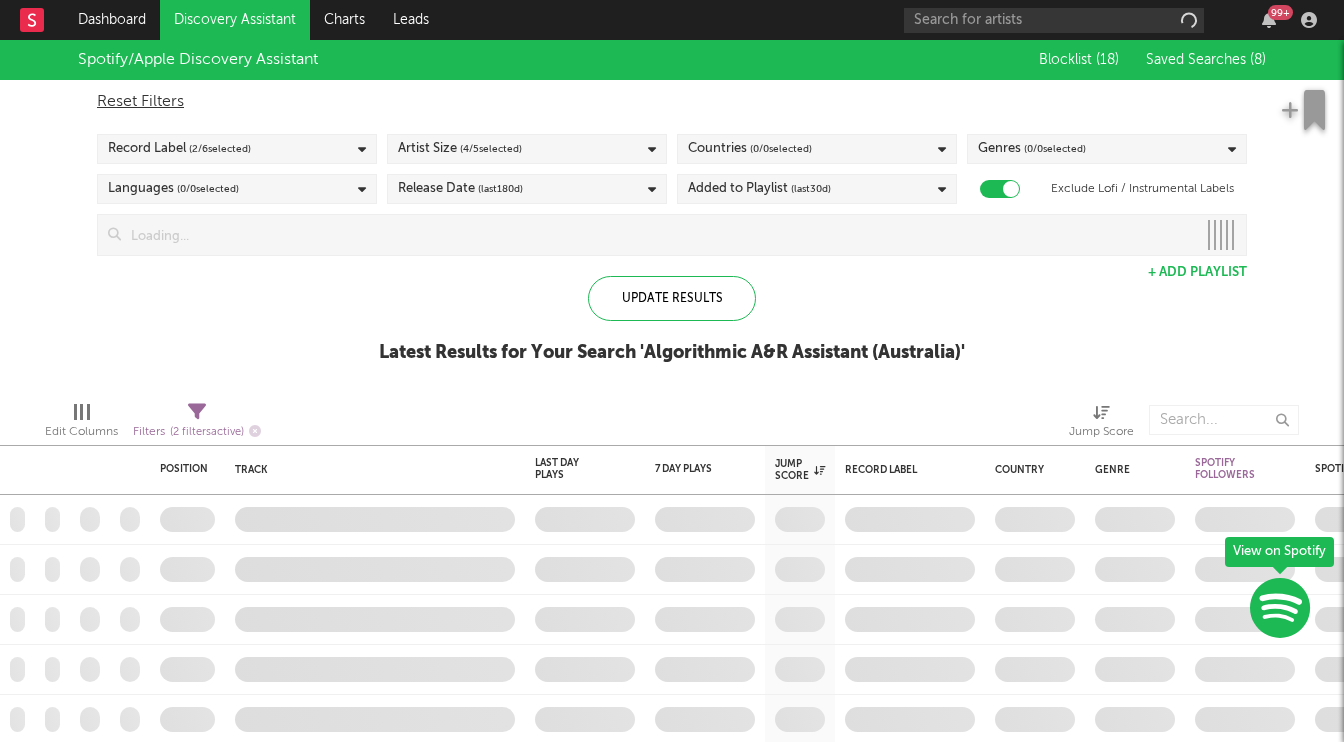 checkbox on "true" 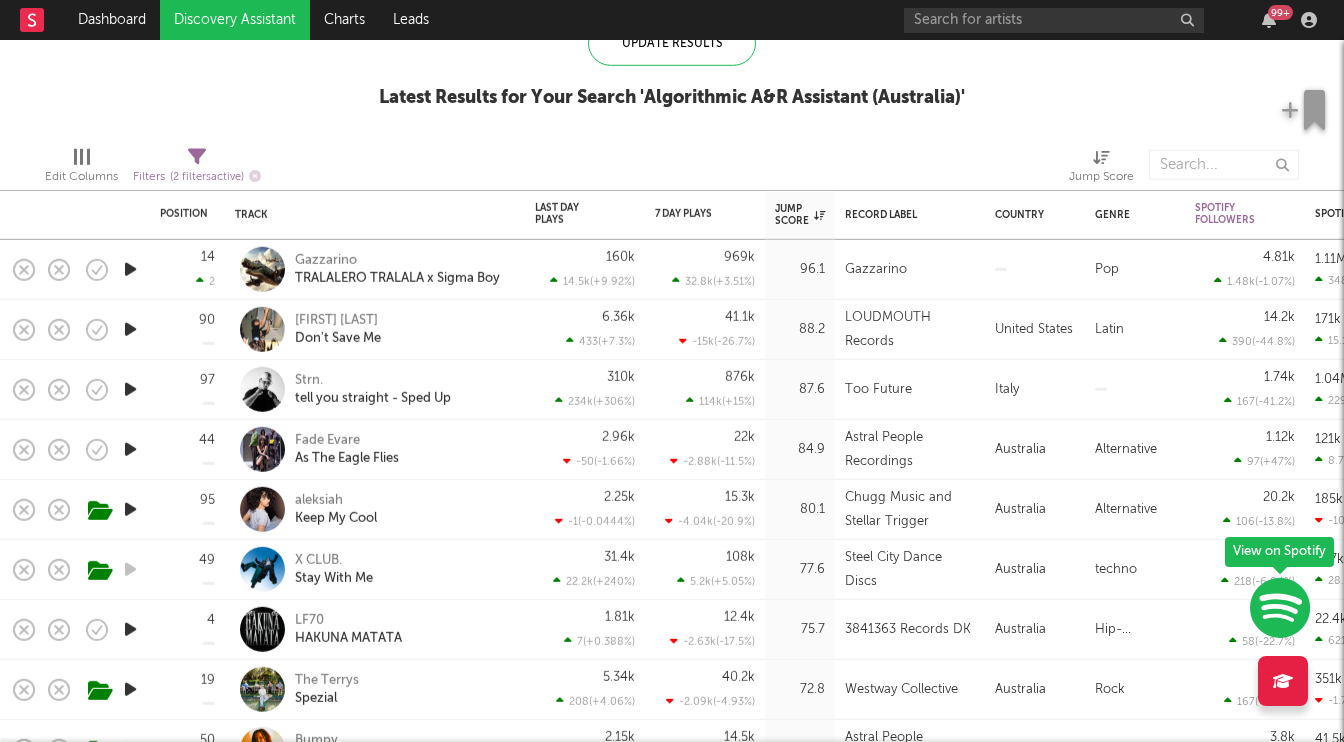 click at bounding box center (130, 509) 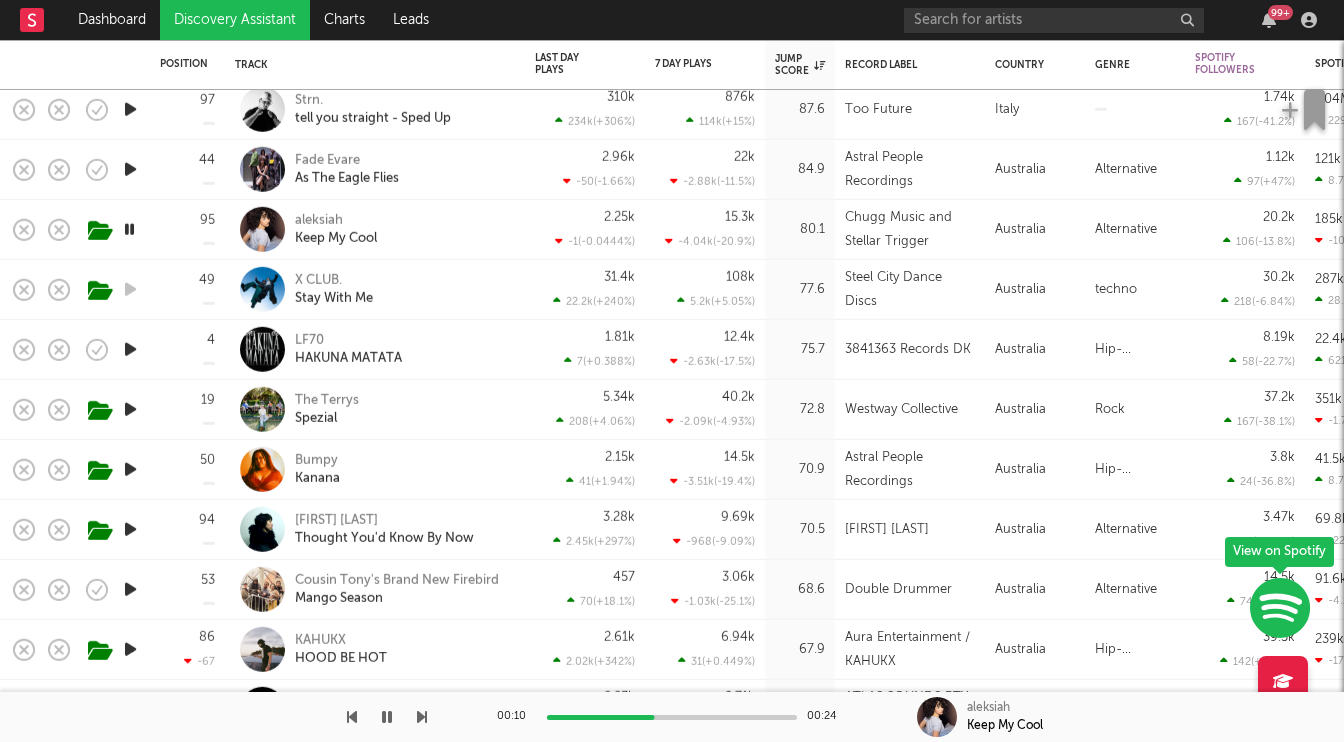 click at bounding box center [130, 529] 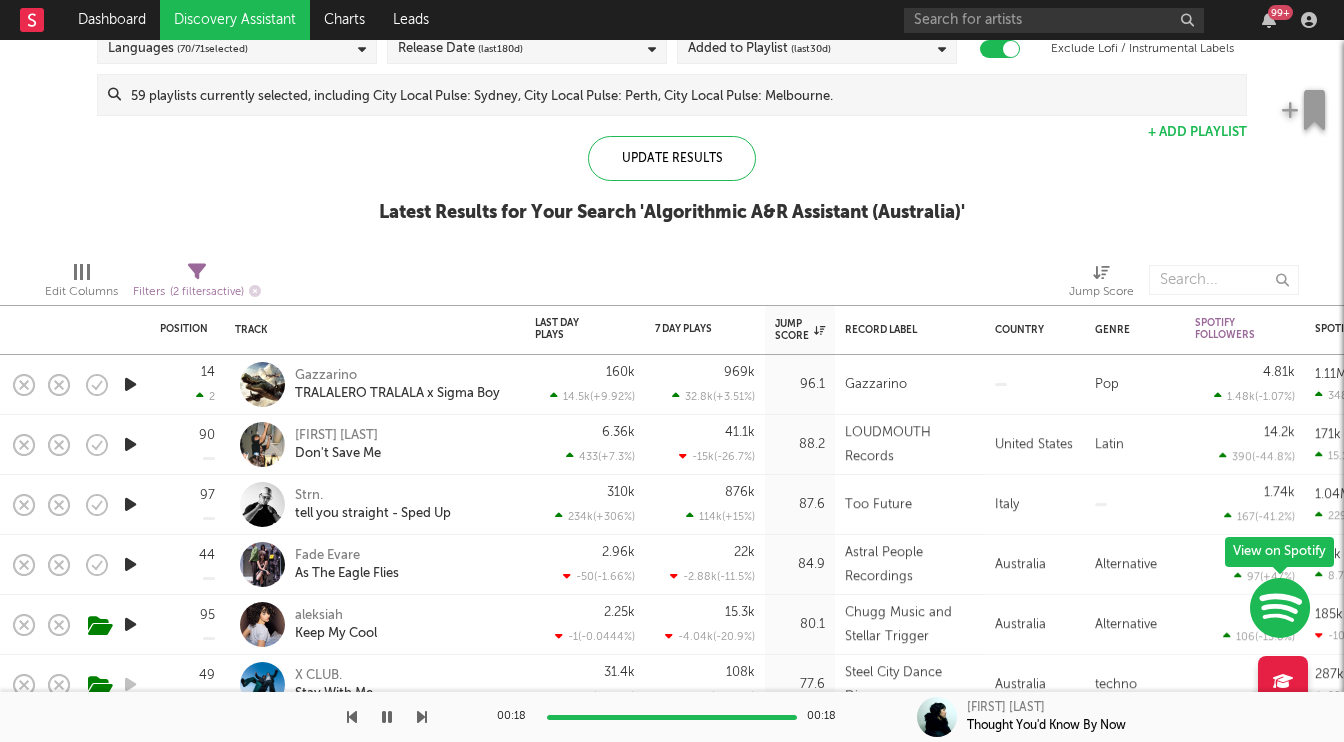 click at bounding box center [130, 384] 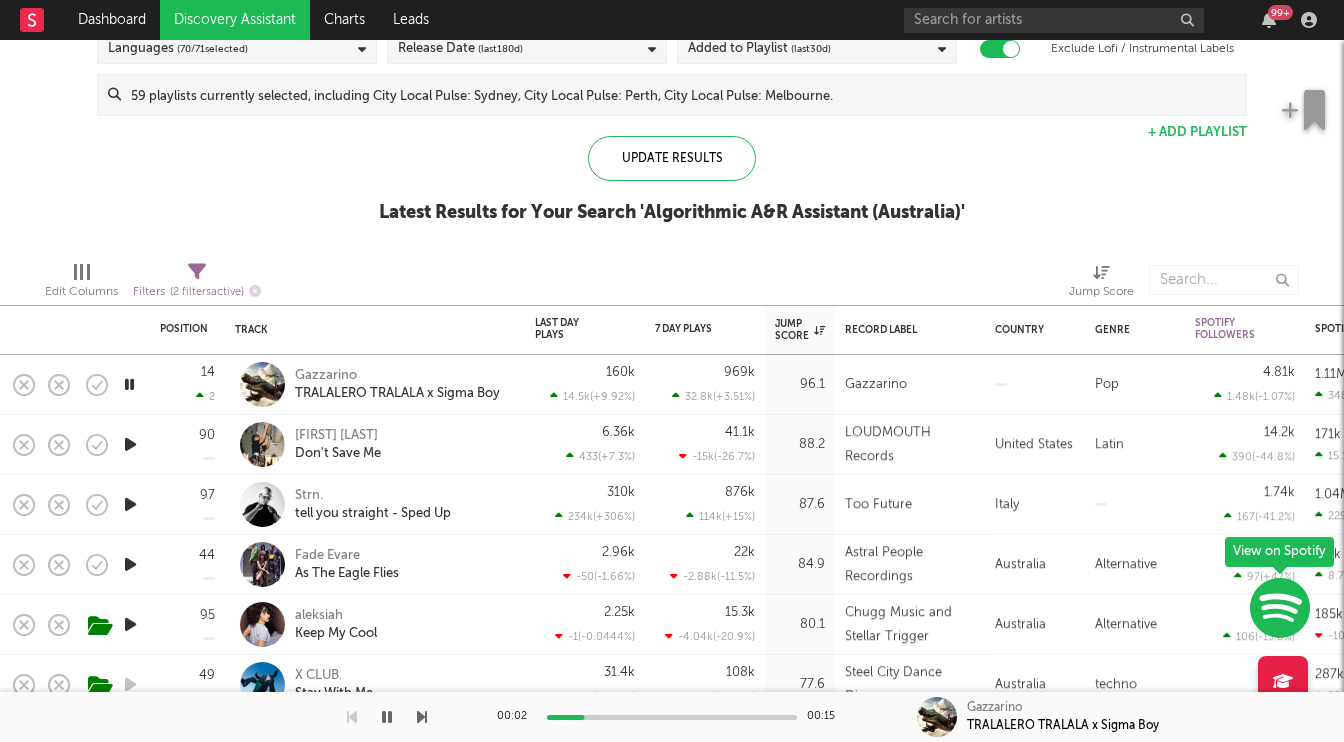 click at bounding box center [130, 444] 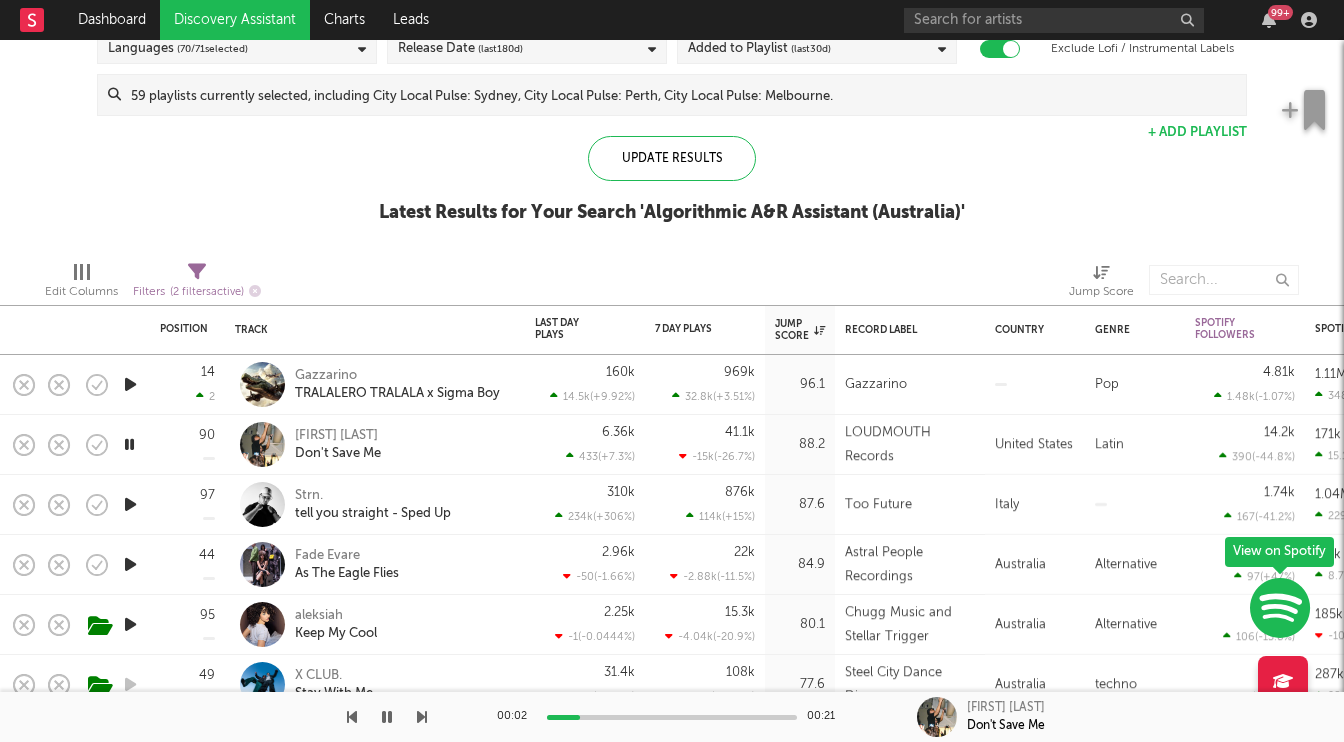 click at bounding box center [130, 504] 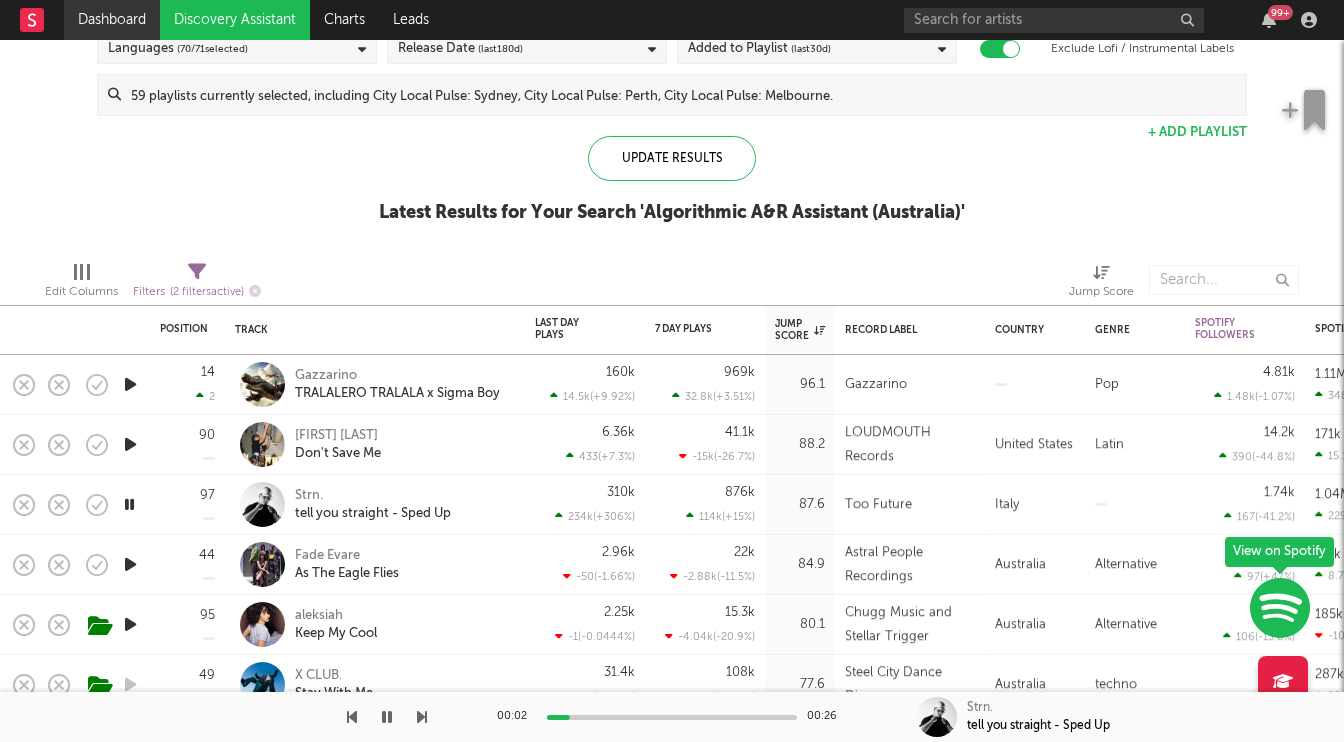 click on "Dashboard" at bounding box center [112, 20] 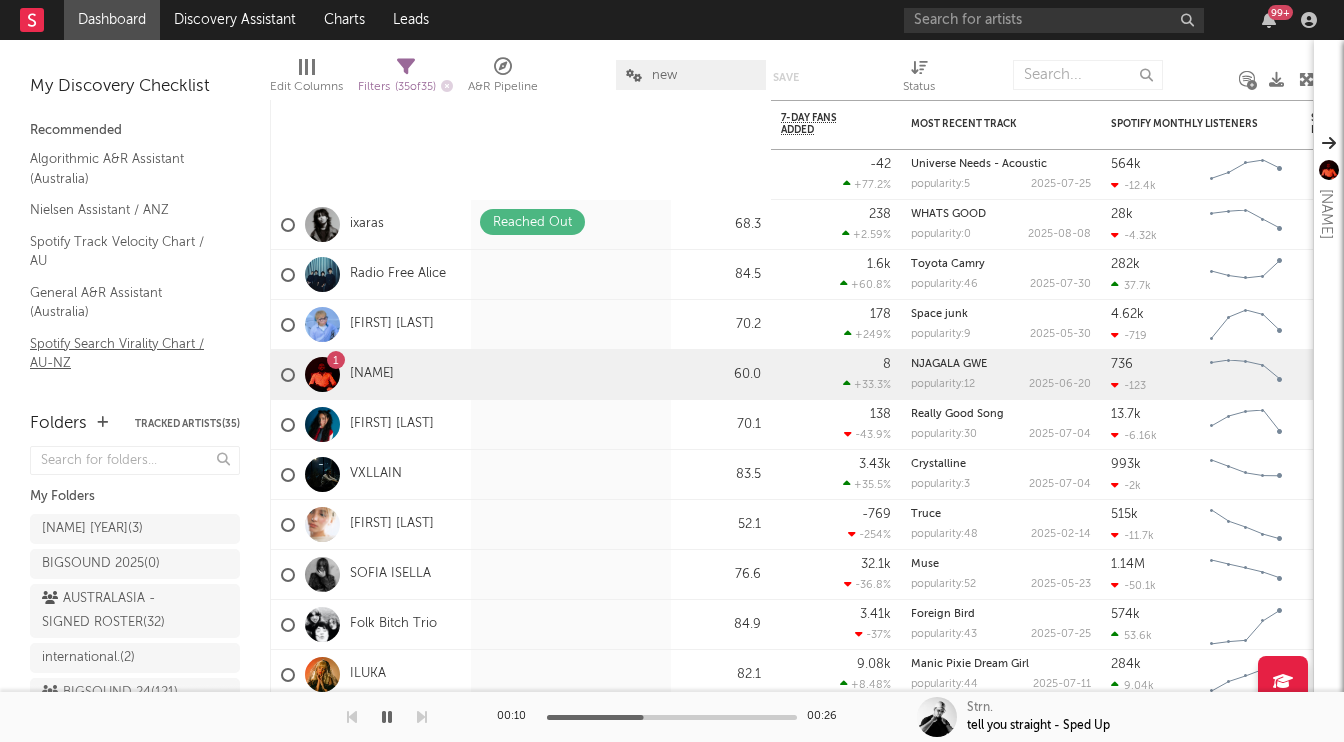 click on "Spotify Search Virality Chart / AU-NZ" at bounding box center [125, 353] 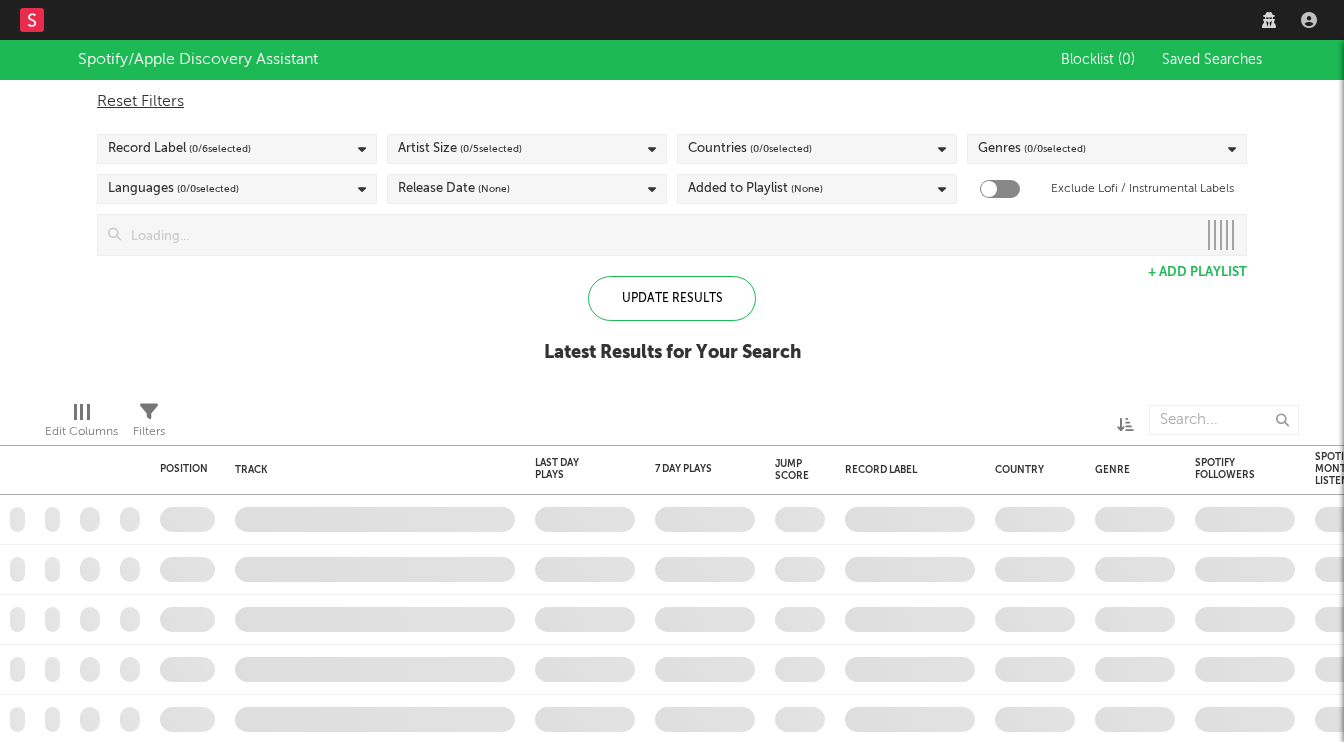 scroll, scrollTop: 0, scrollLeft: 0, axis: both 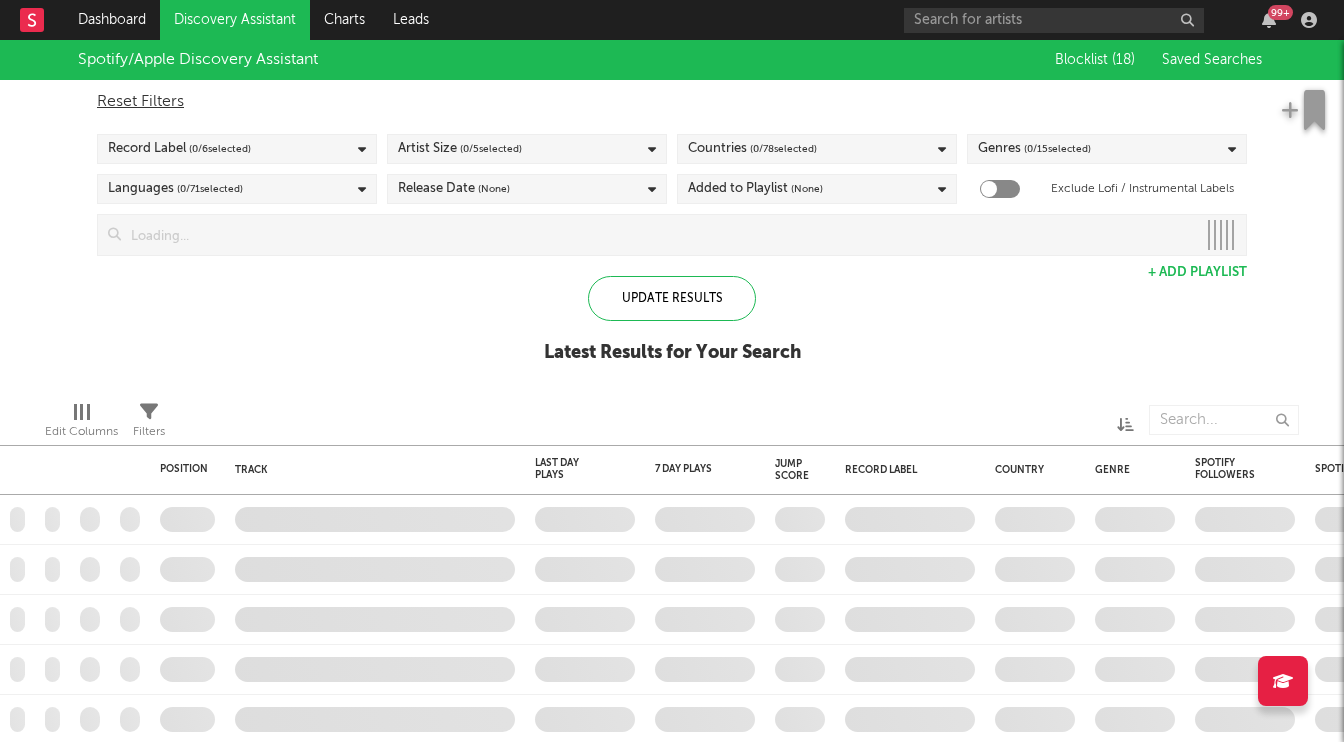 checkbox on "true" 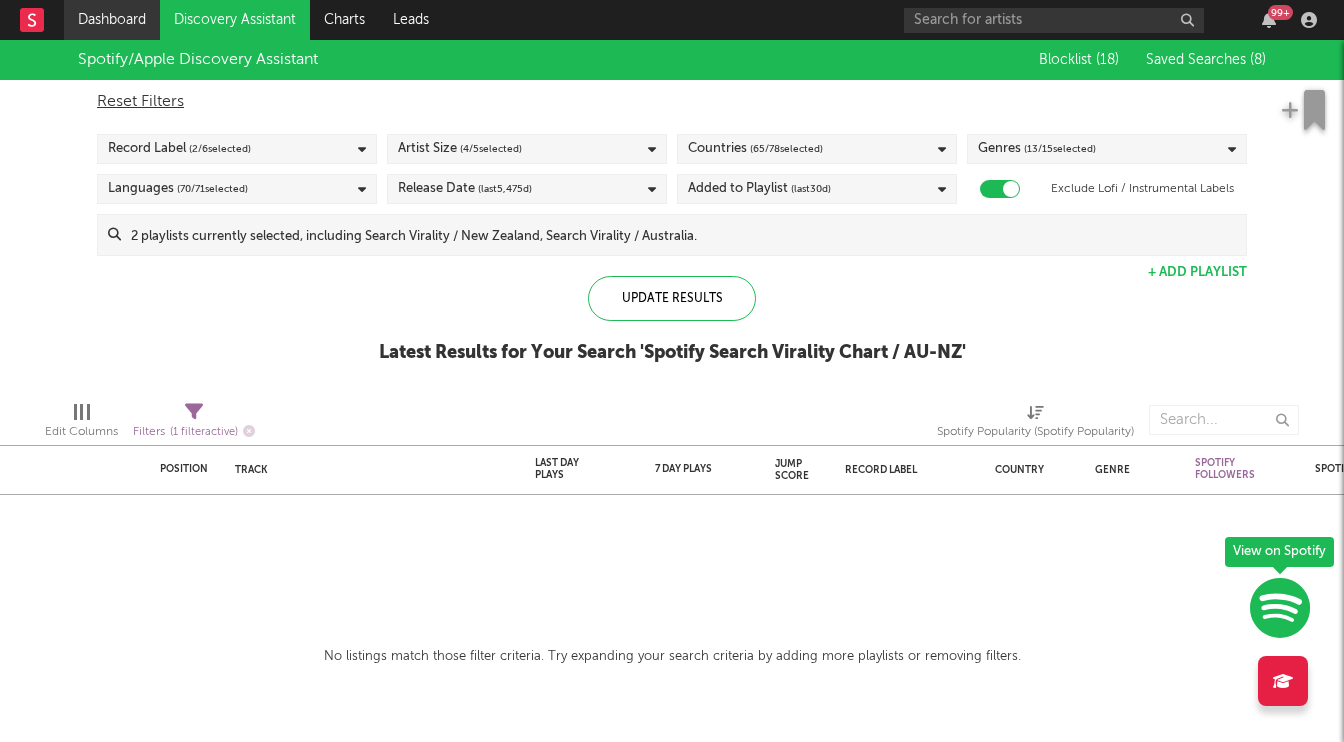 click on "Dashboard" at bounding box center (112, 20) 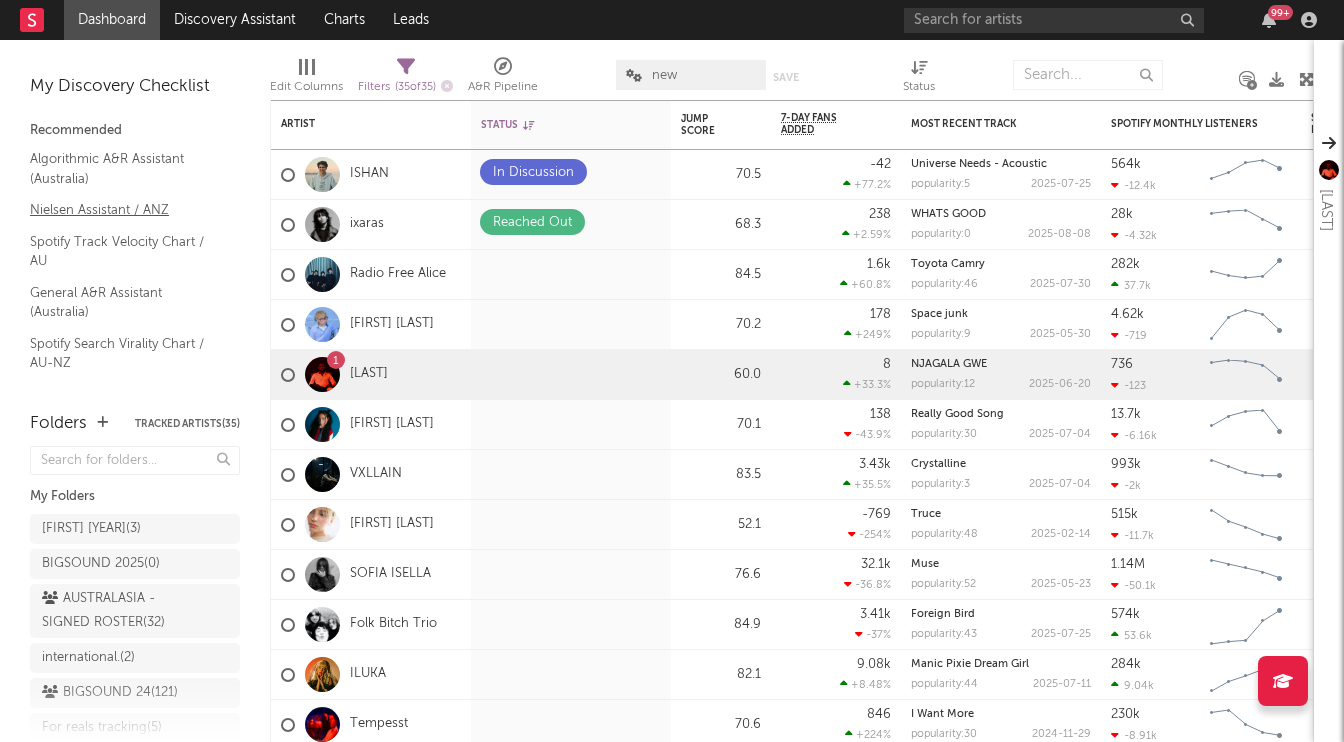 click on "Nielsen Assistant / ANZ" at bounding box center [125, 210] 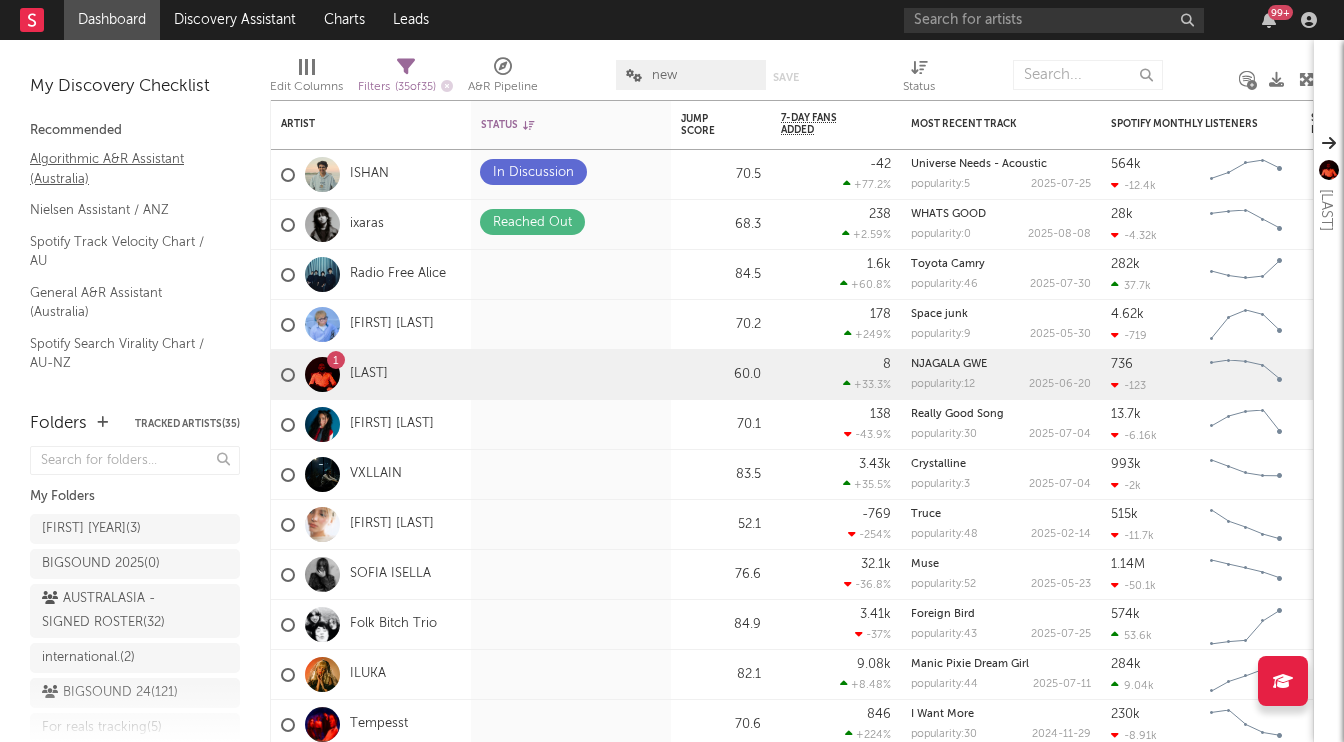 click on "Algorithmic A&R Assistant (Australia)" at bounding box center [125, 168] 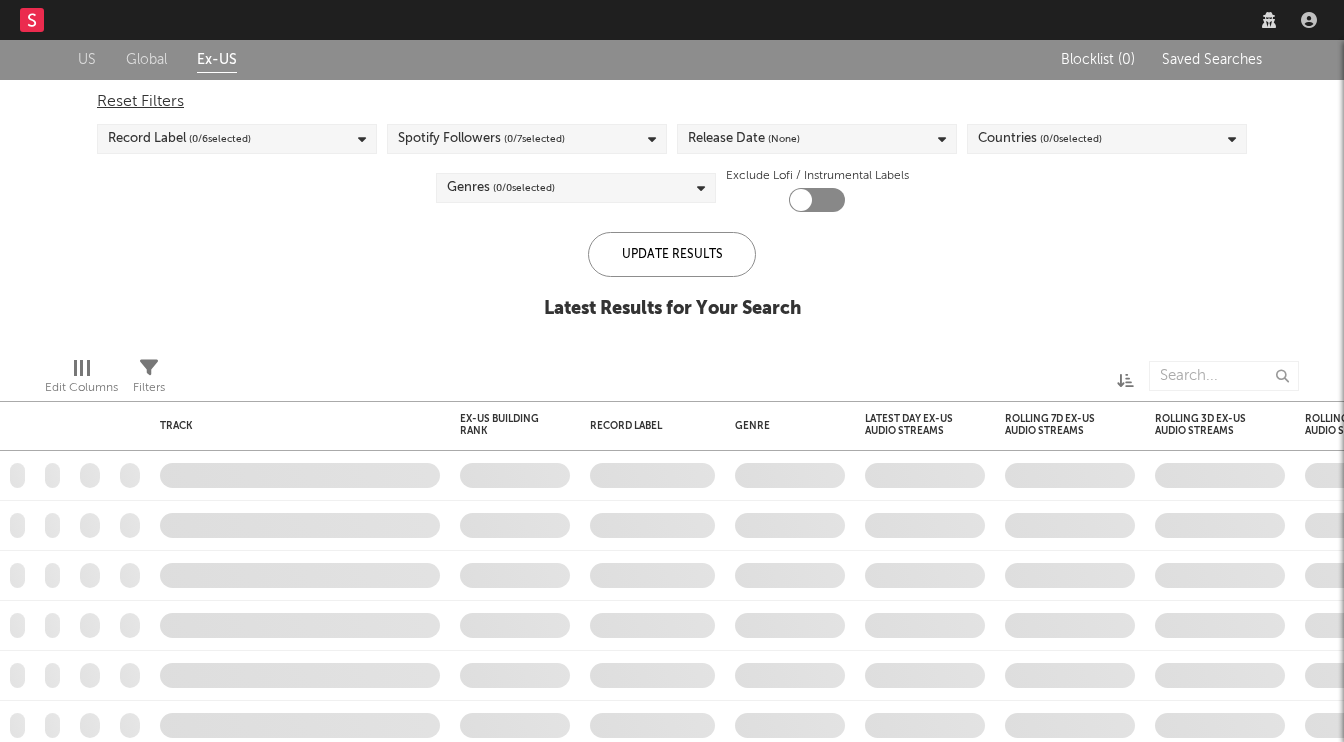 scroll, scrollTop: 0, scrollLeft: 0, axis: both 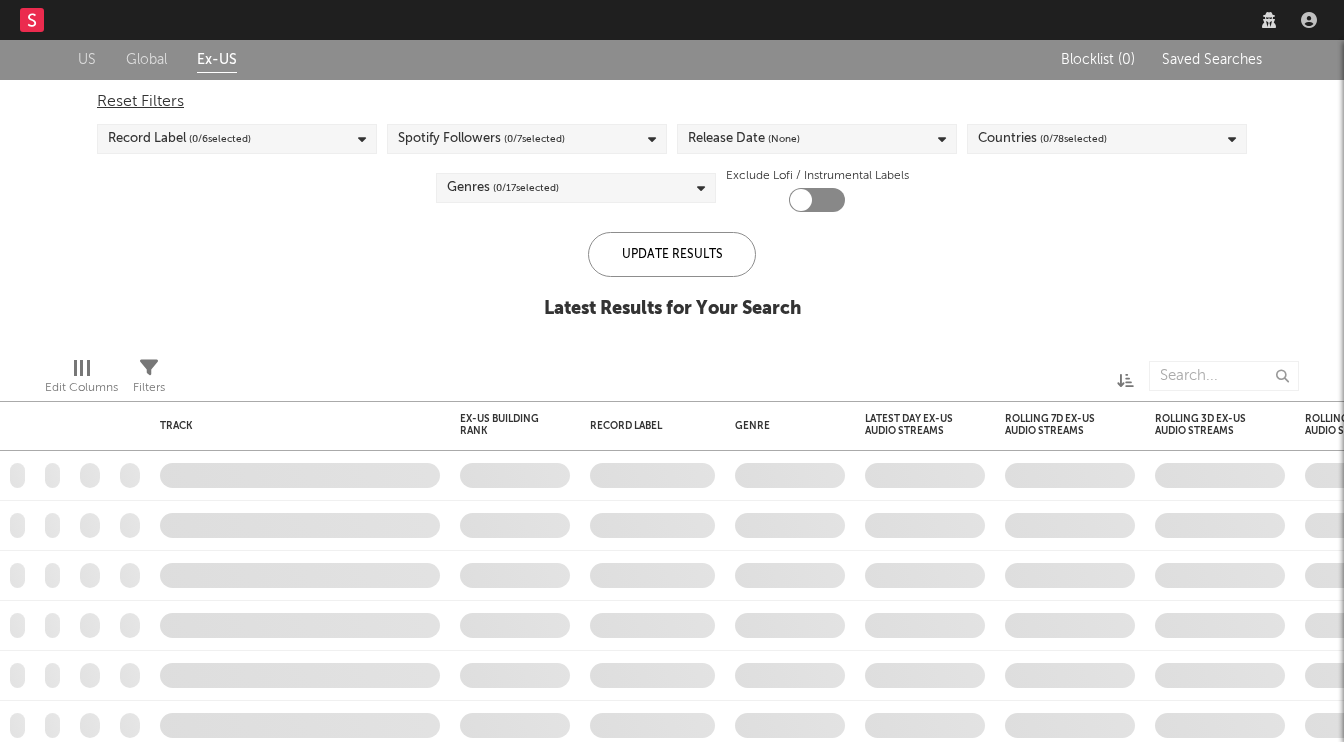 checkbox on "true" 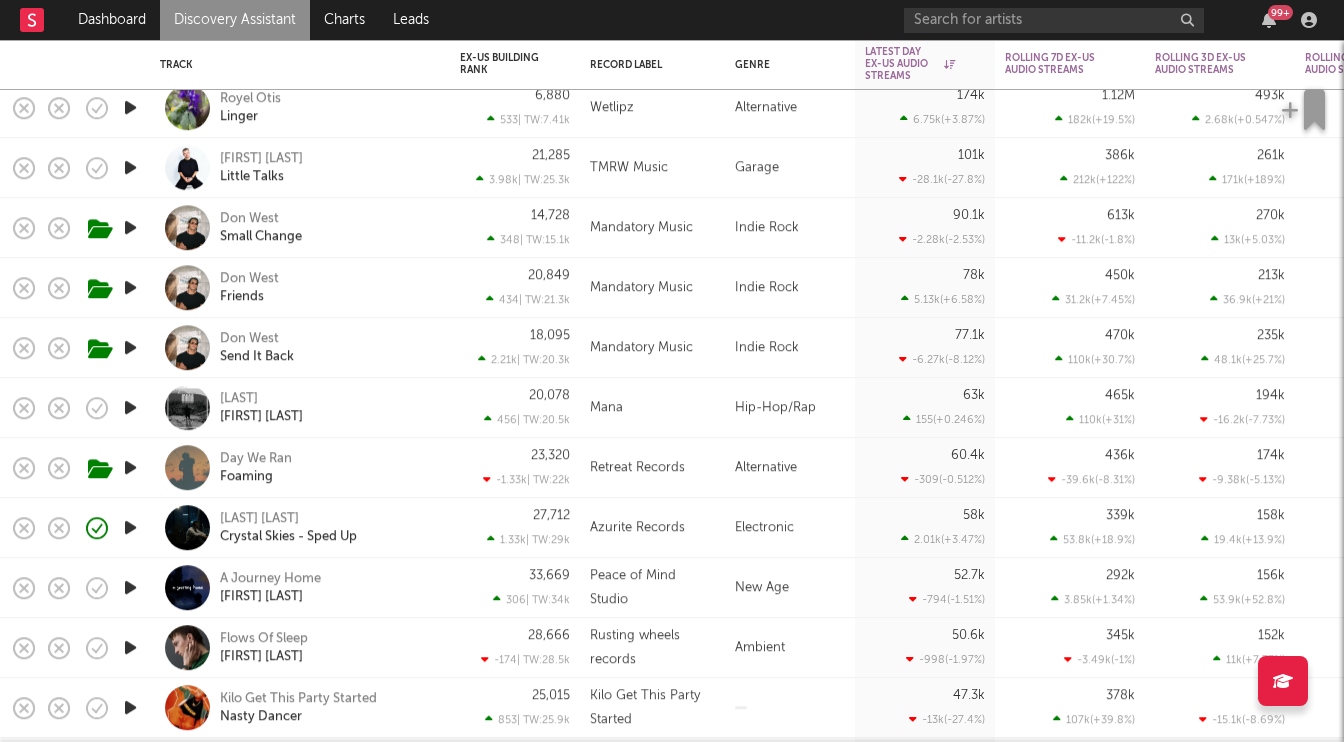 click at bounding box center (130, 467) 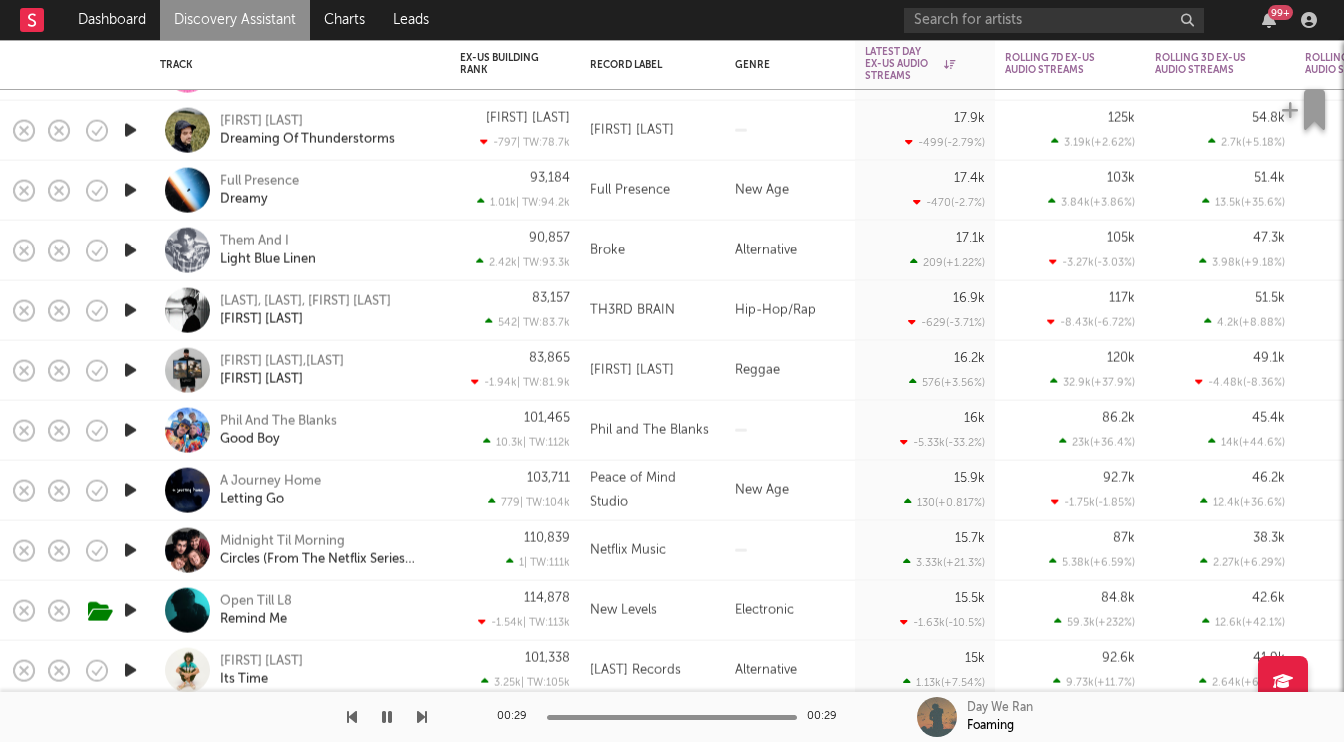 click at bounding box center (130, 550) 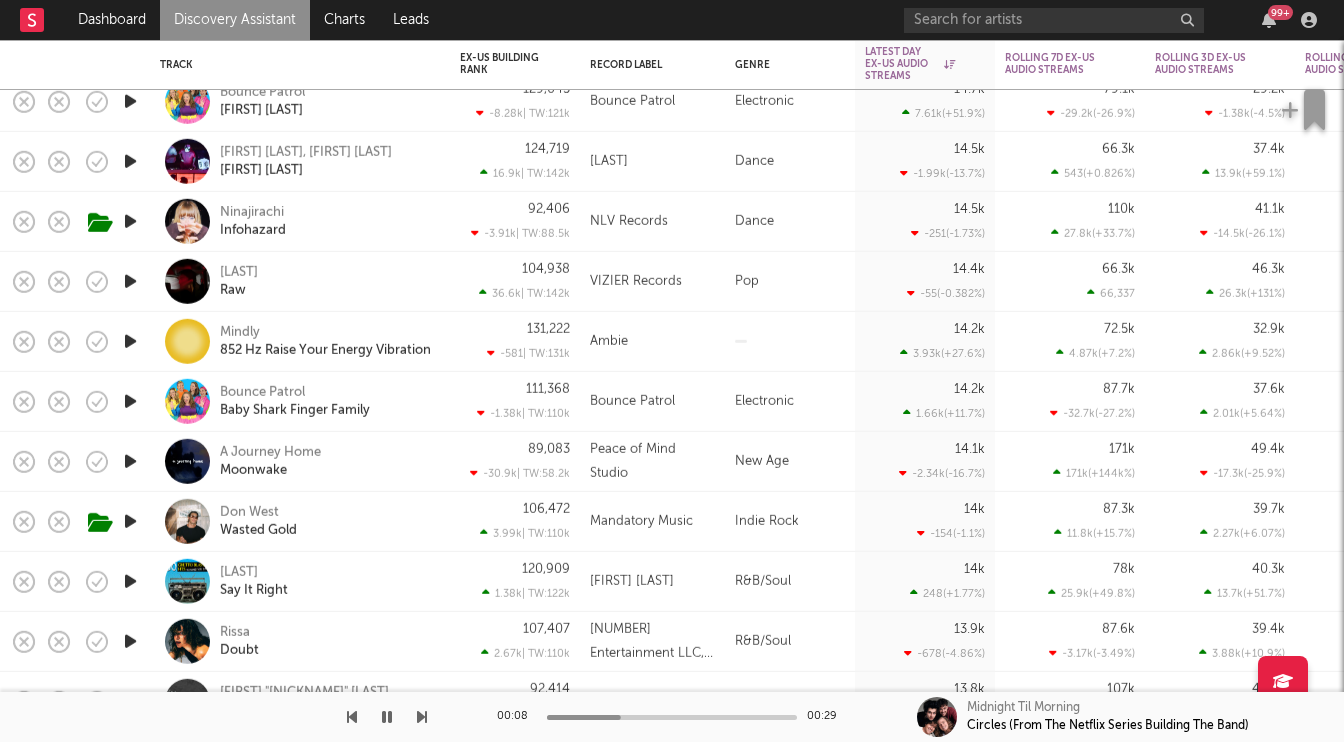 click at bounding box center (130, 521) 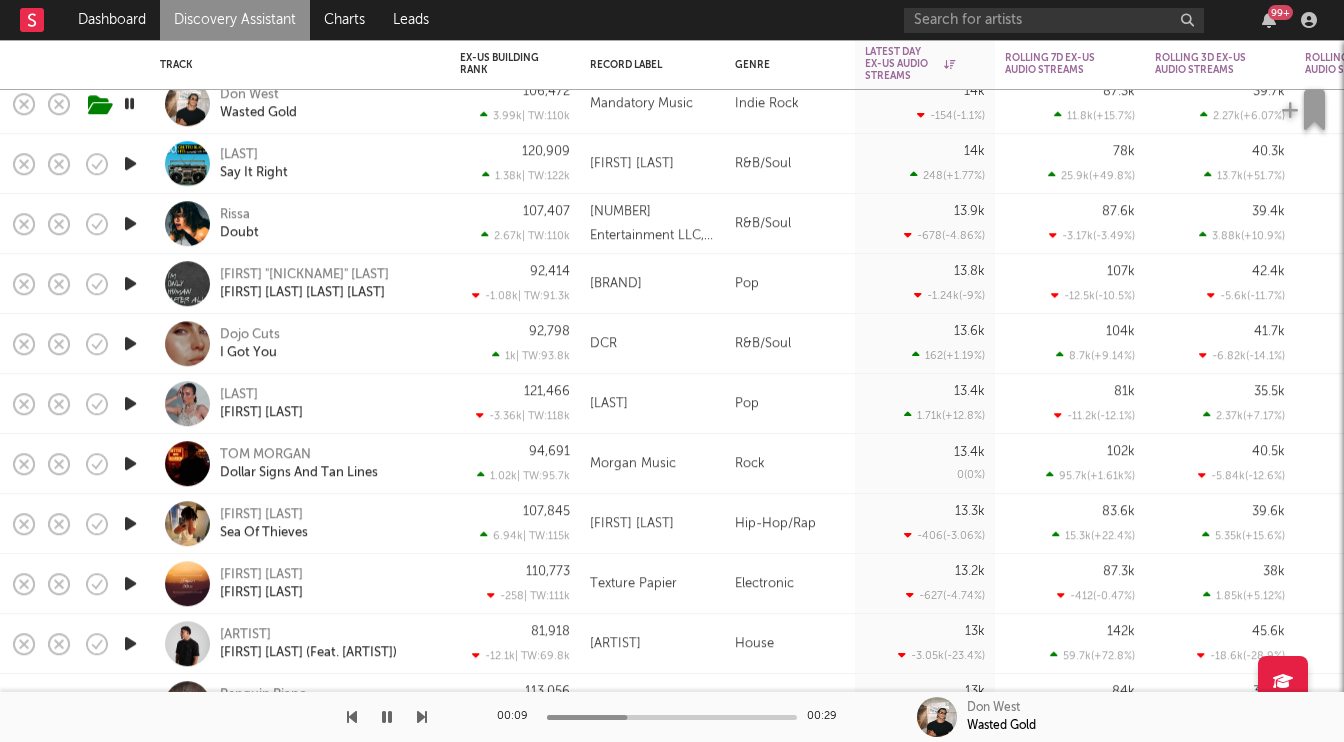 click at bounding box center [130, 463] 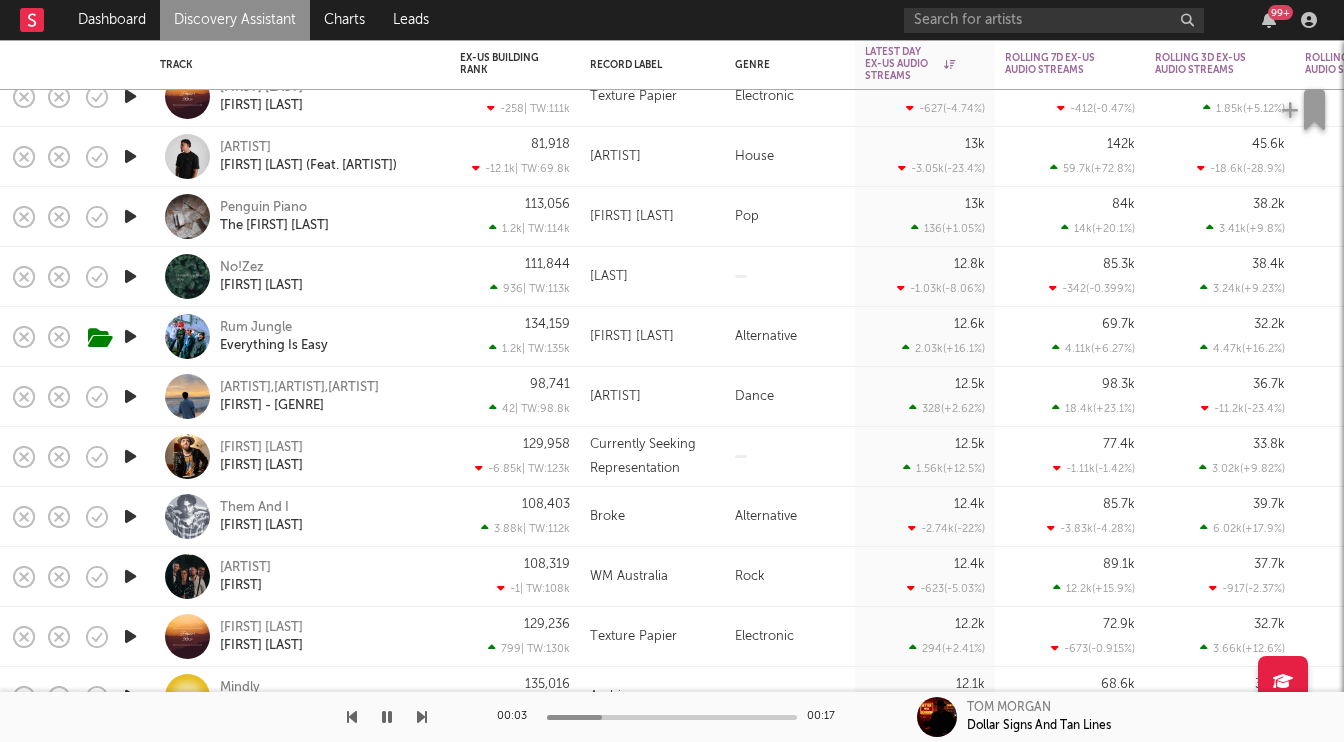 click at bounding box center (130, 516) 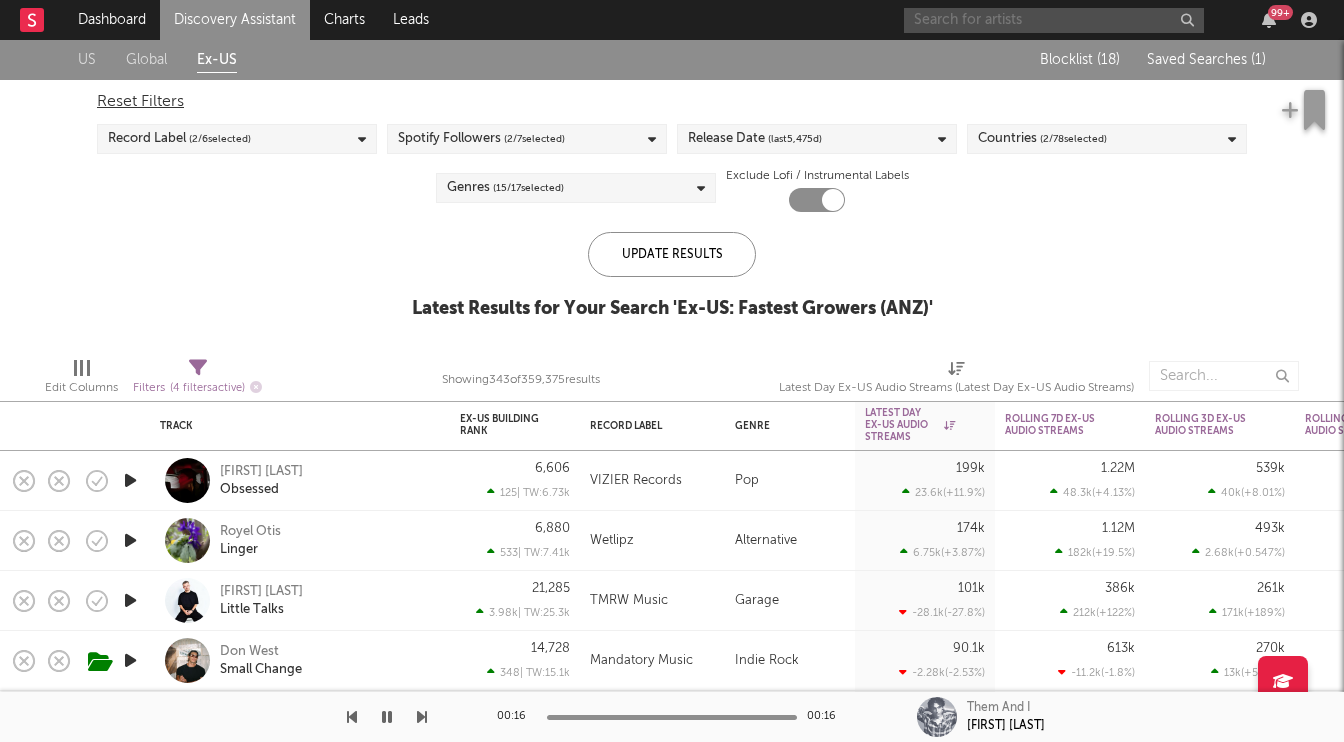 click at bounding box center (1054, 20) 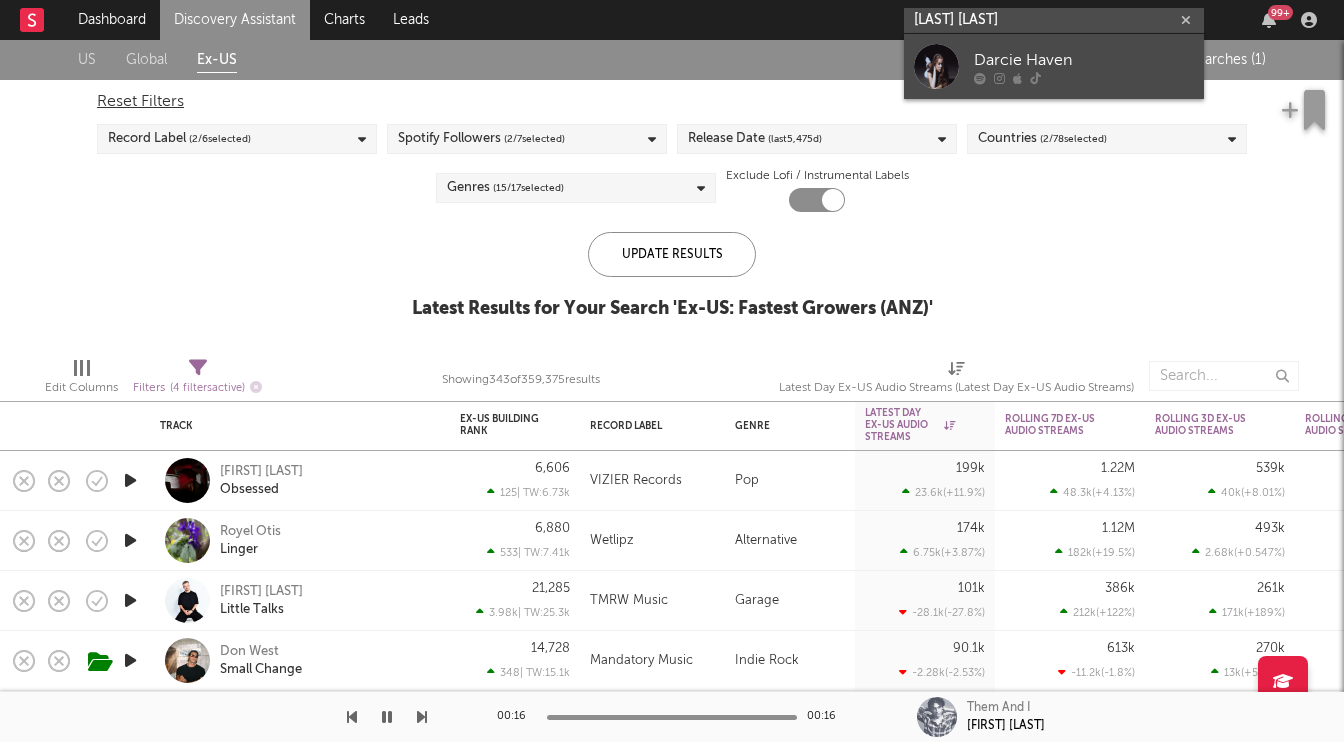 type on "darcie haven" 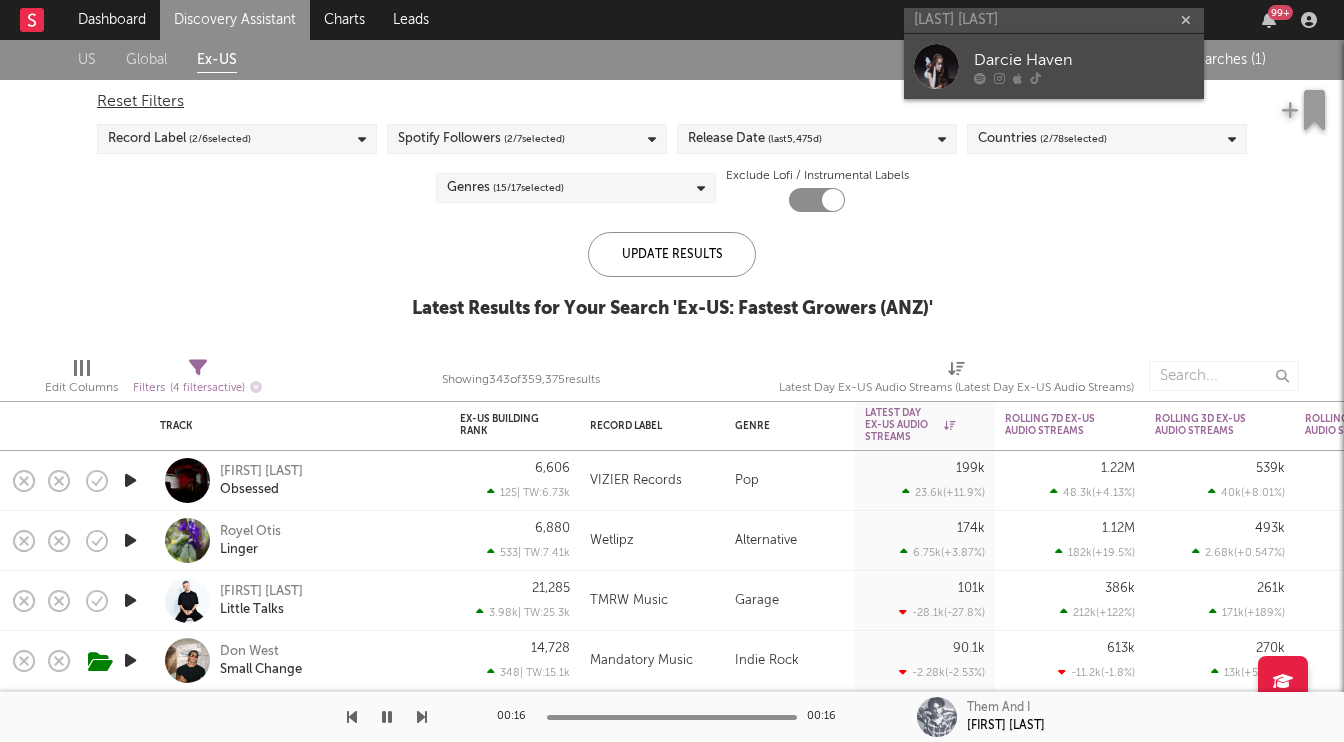 click on "Darcie Haven" at bounding box center (1084, 60) 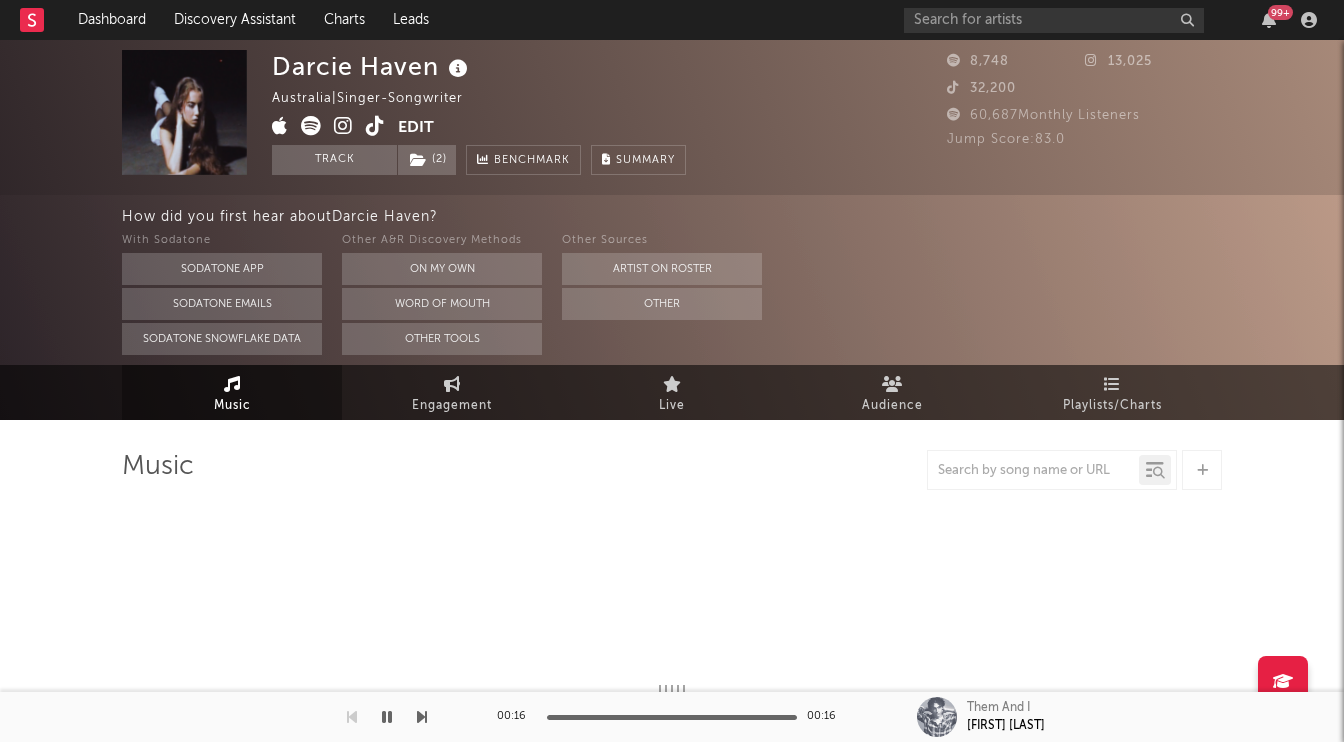 select on "1w" 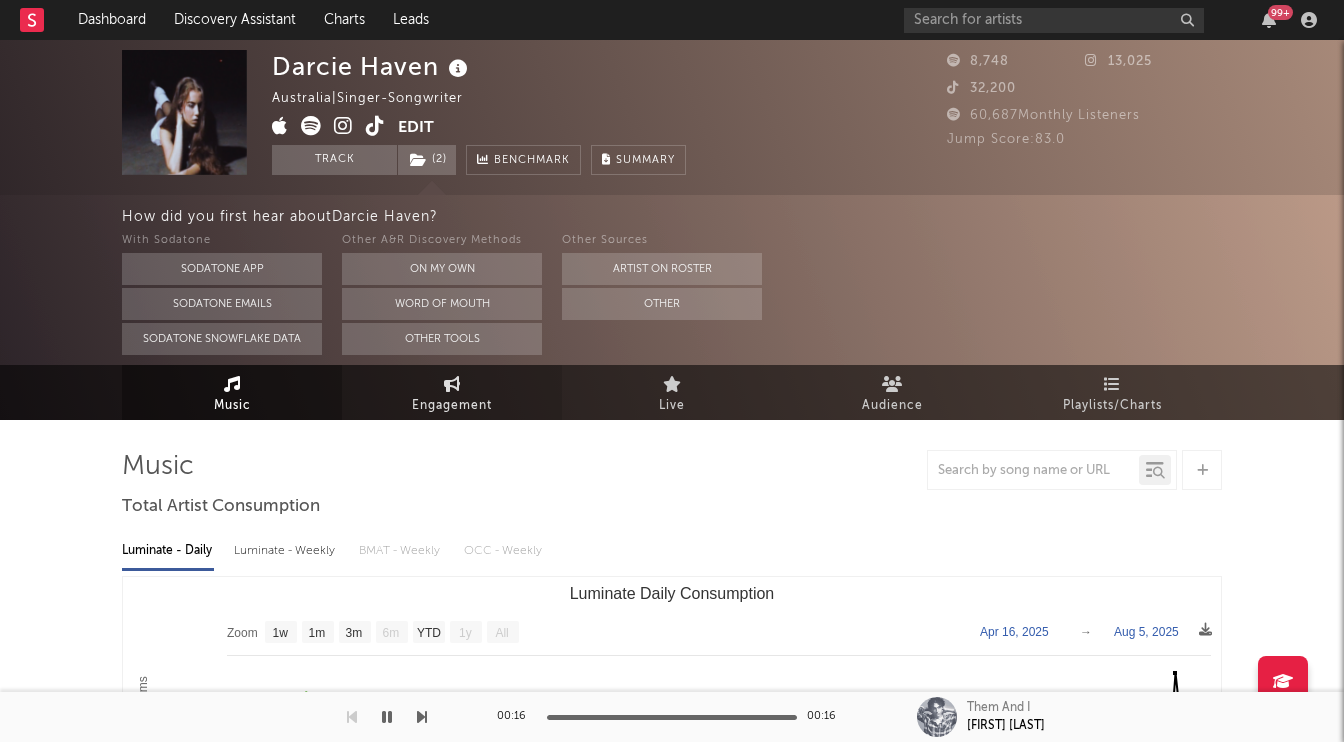 click on "Engagement" at bounding box center (452, 406) 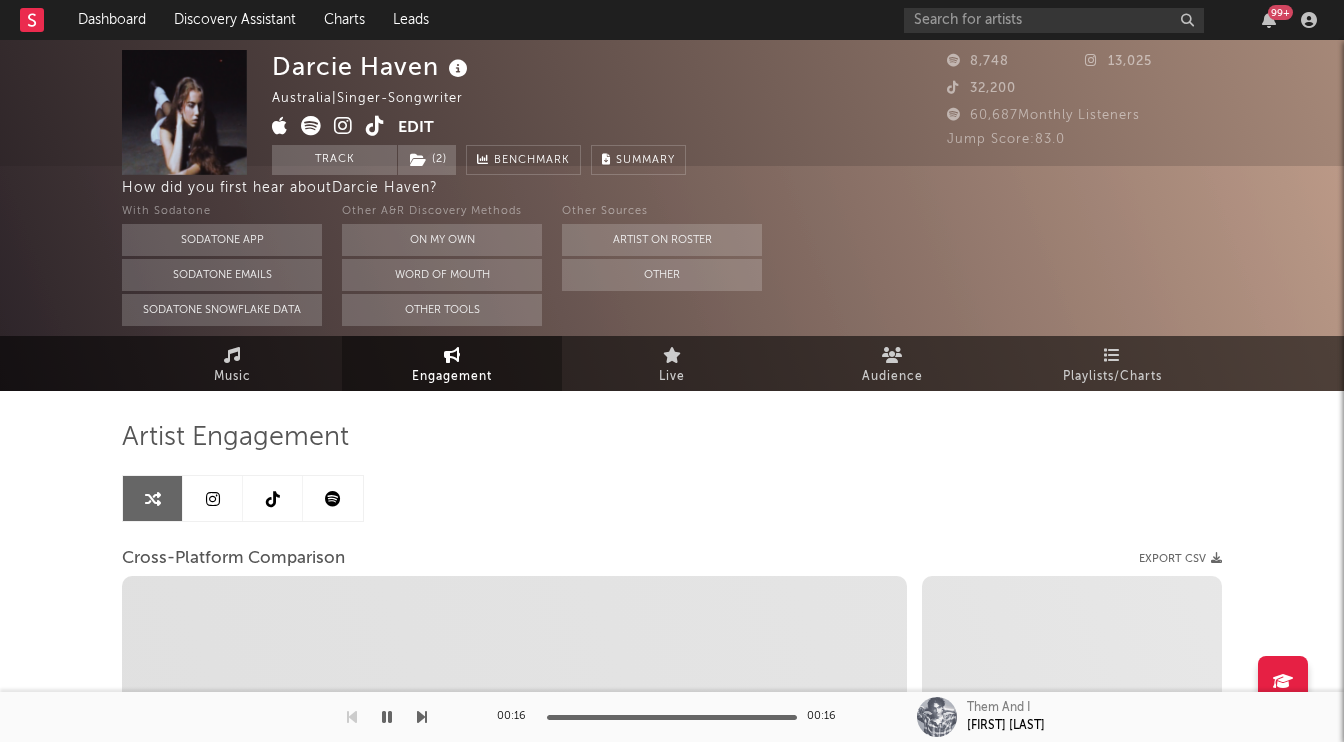 scroll, scrollTop: 0, scrollLeft: 0, axis: both 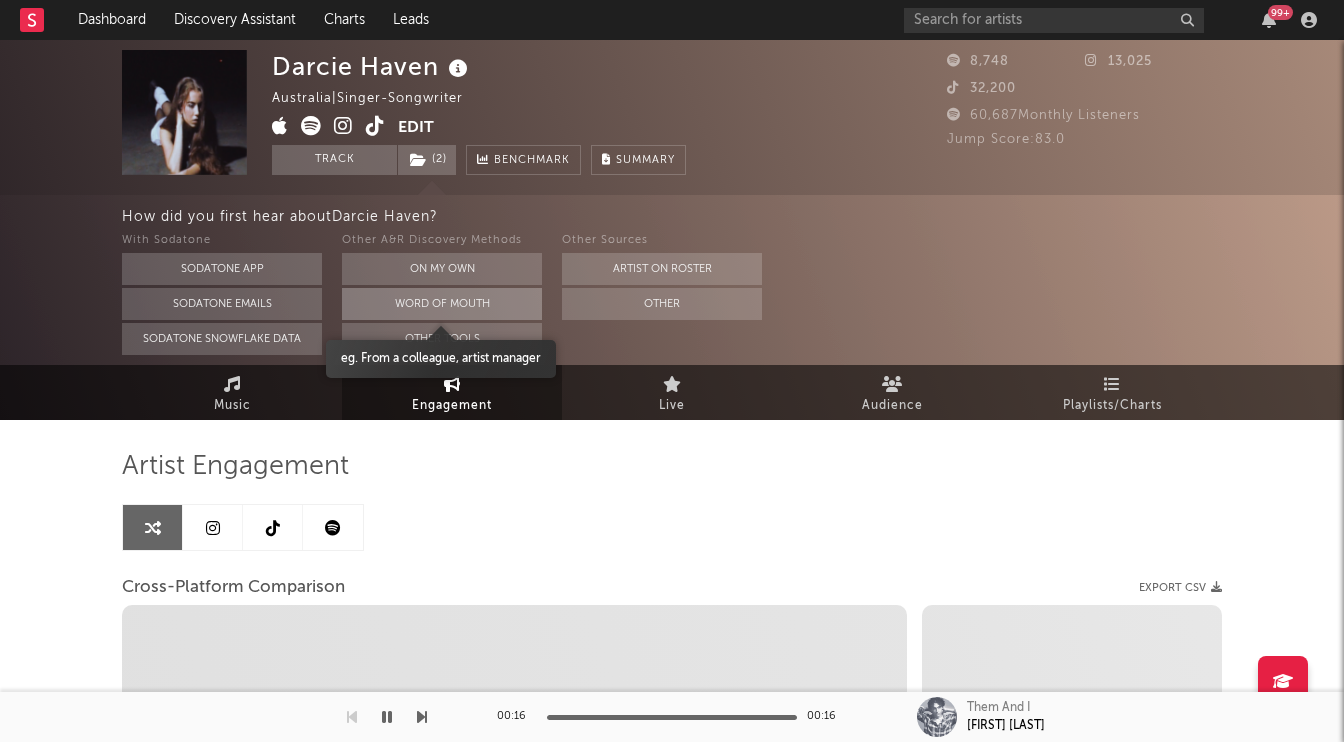 click on "Word Of Mouth" at bounding box center [442, 304] 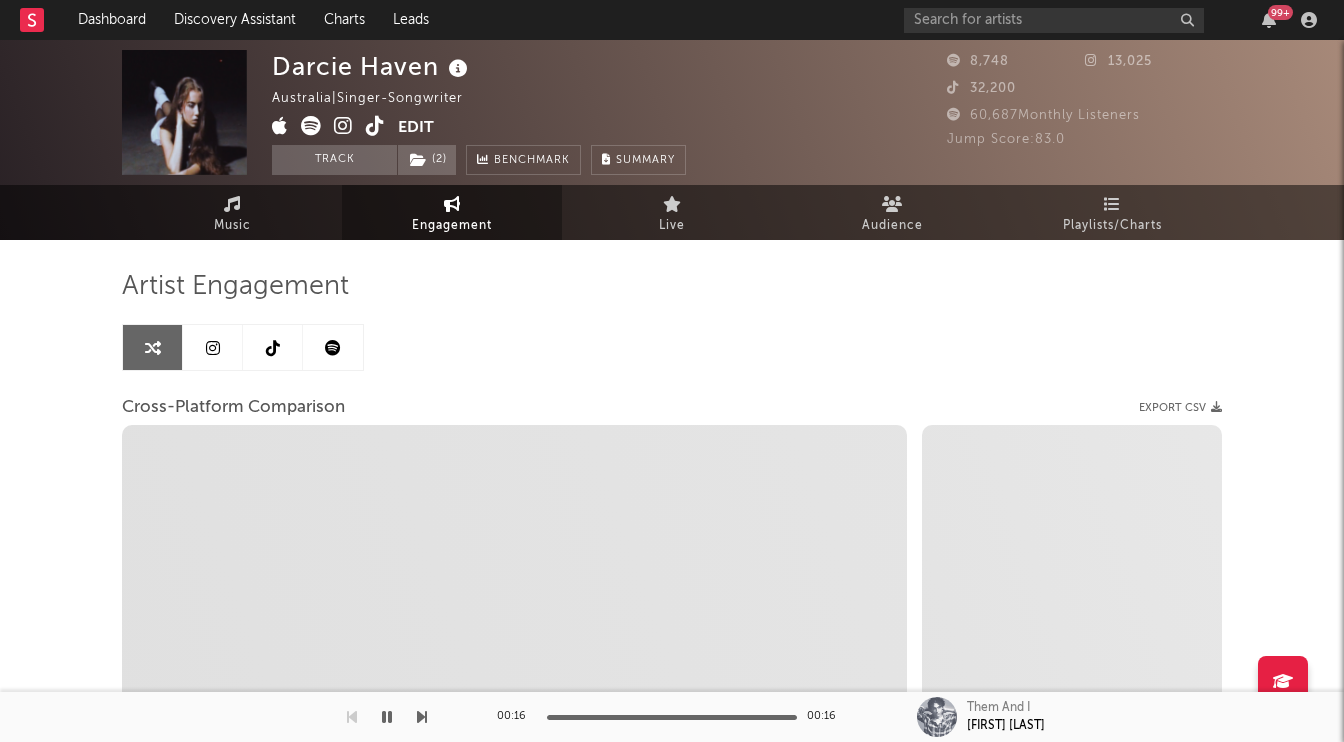 select on "1m" 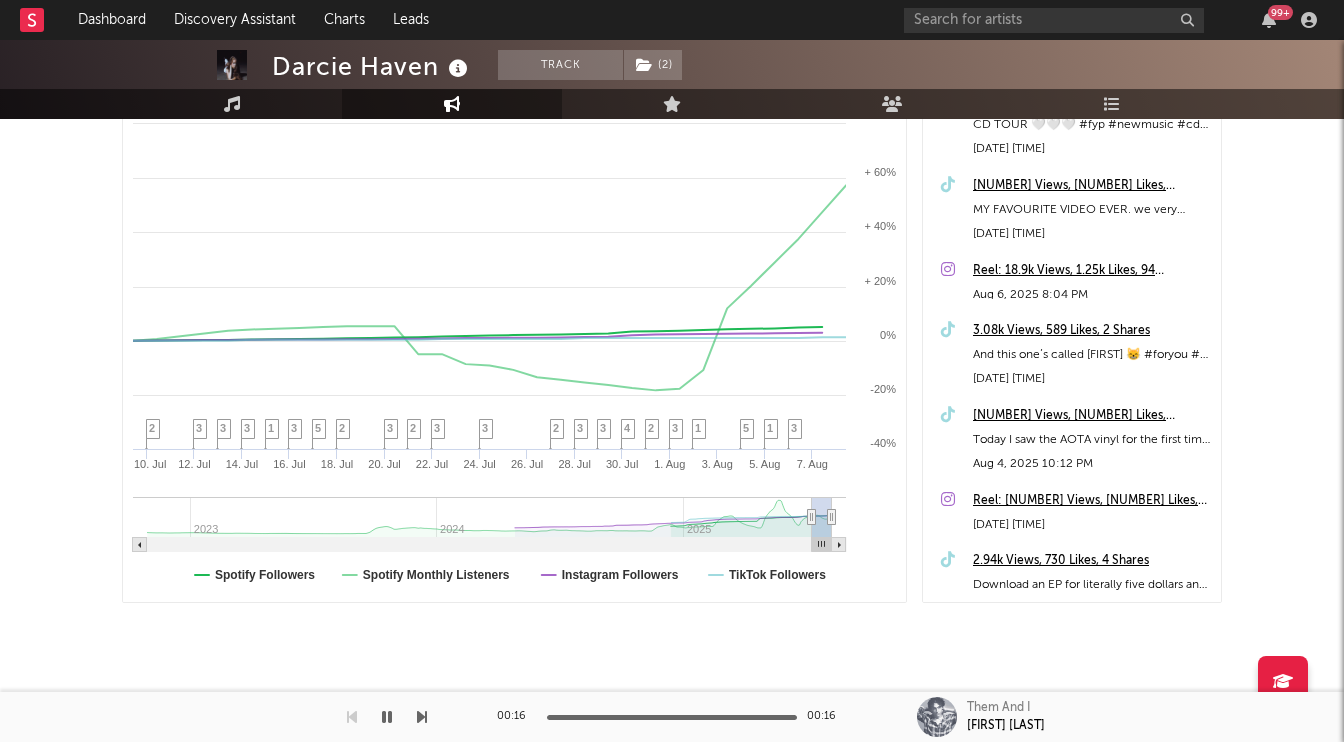 scroll, scrollTop: 0, scrollLeft: 0, axis: both 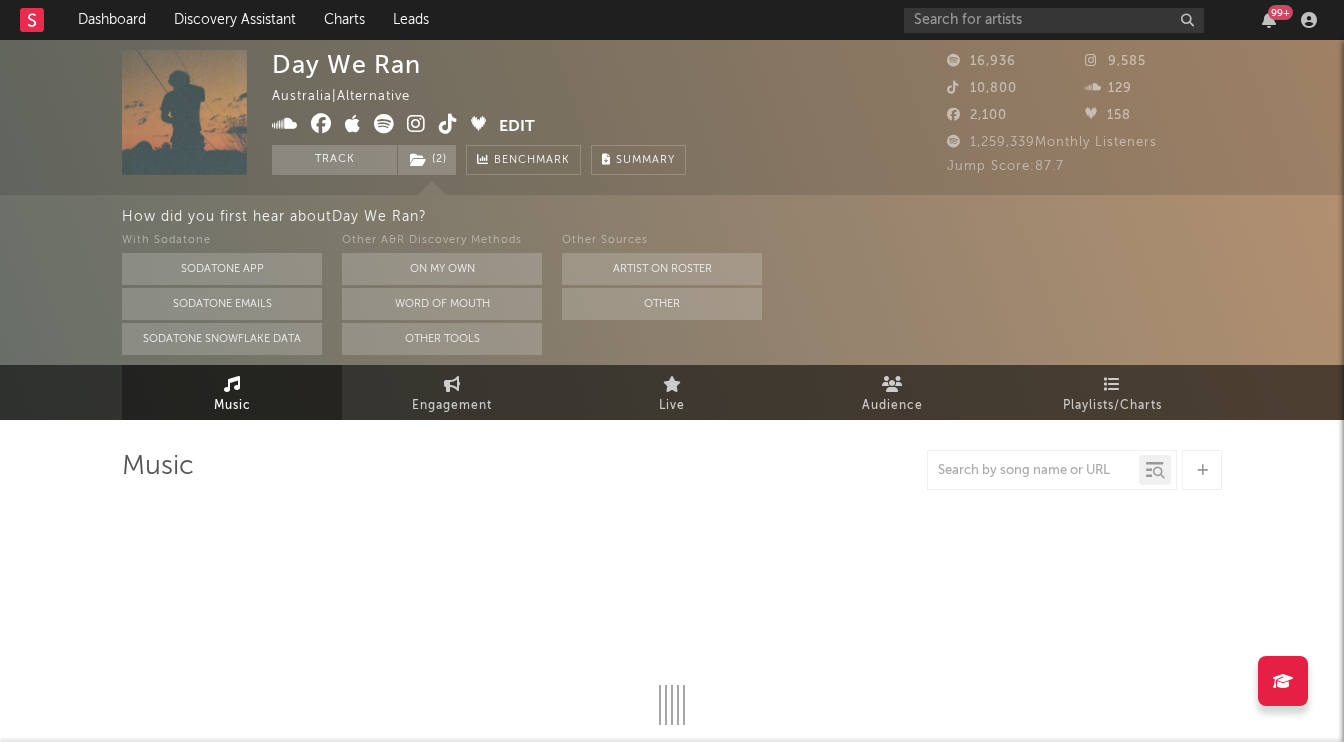 select on "6m" 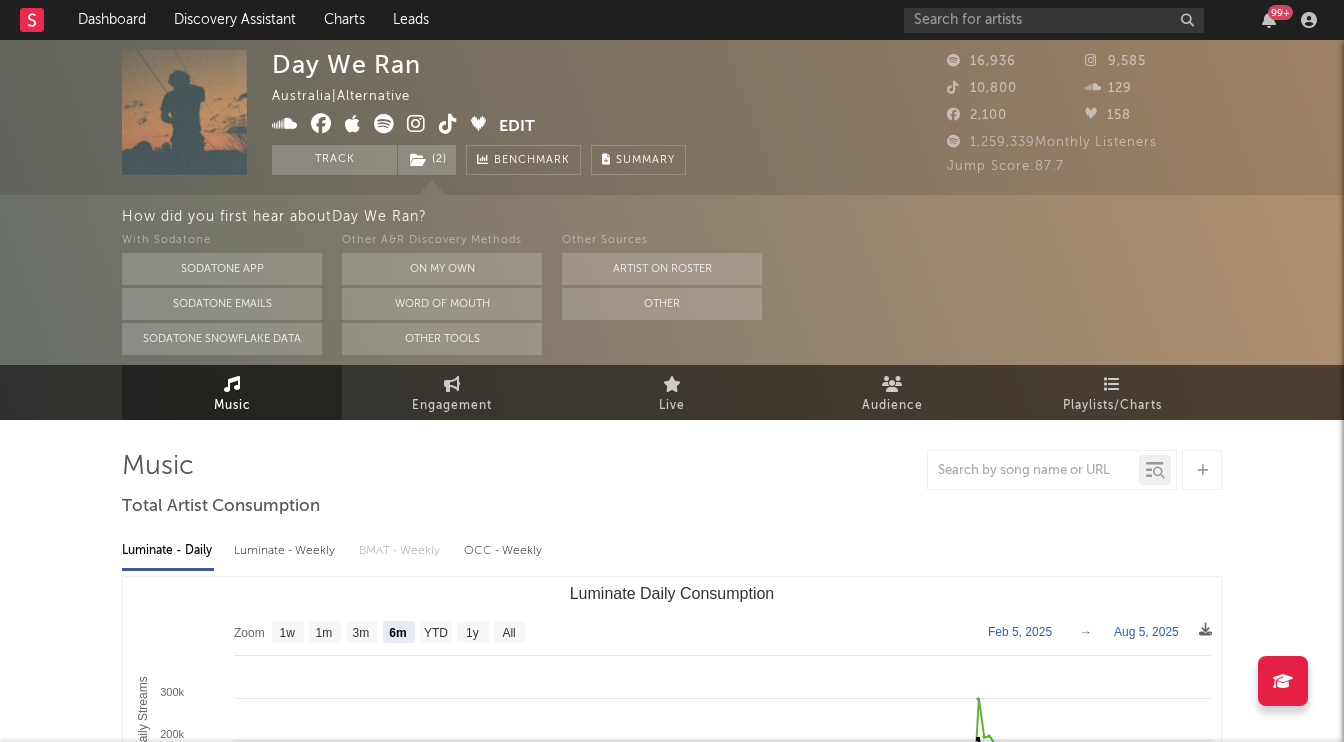 scroll, scrollTop: 0, scrollLeft: 0, axis: both 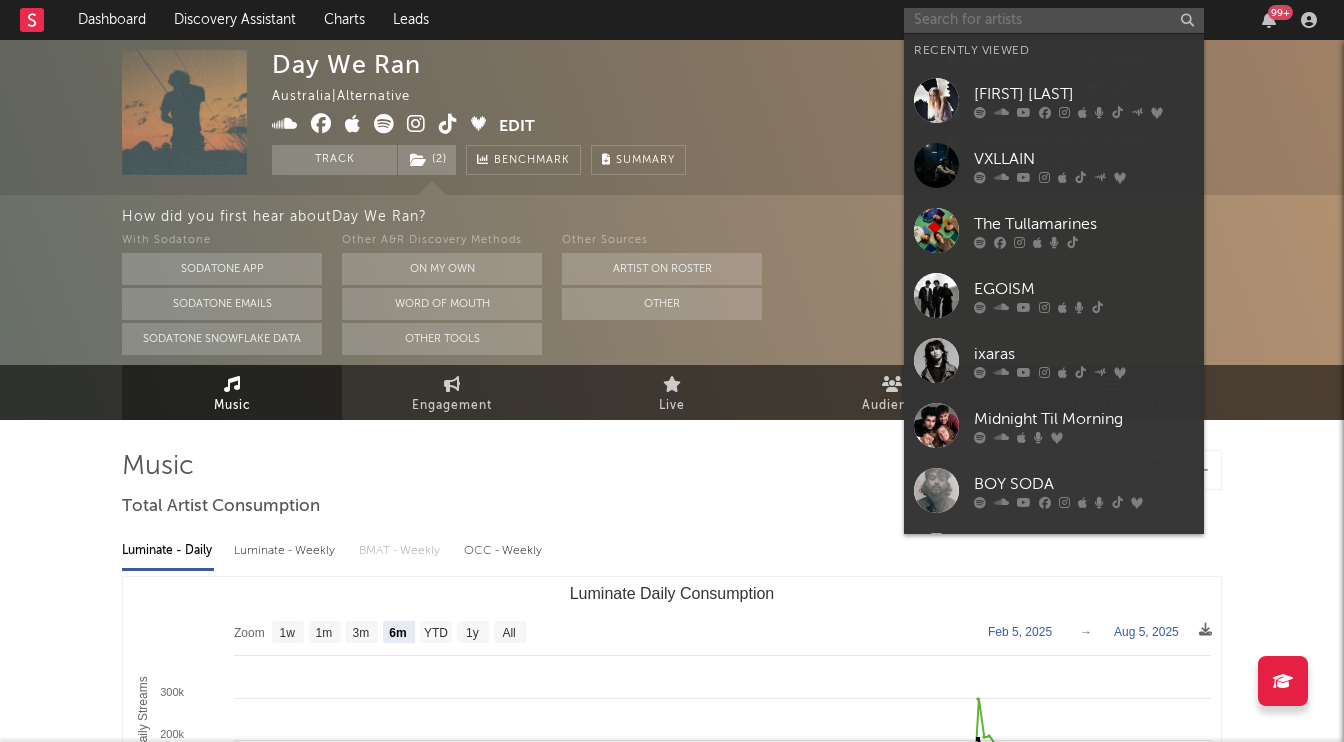 click at bounding box center (1054, 20) 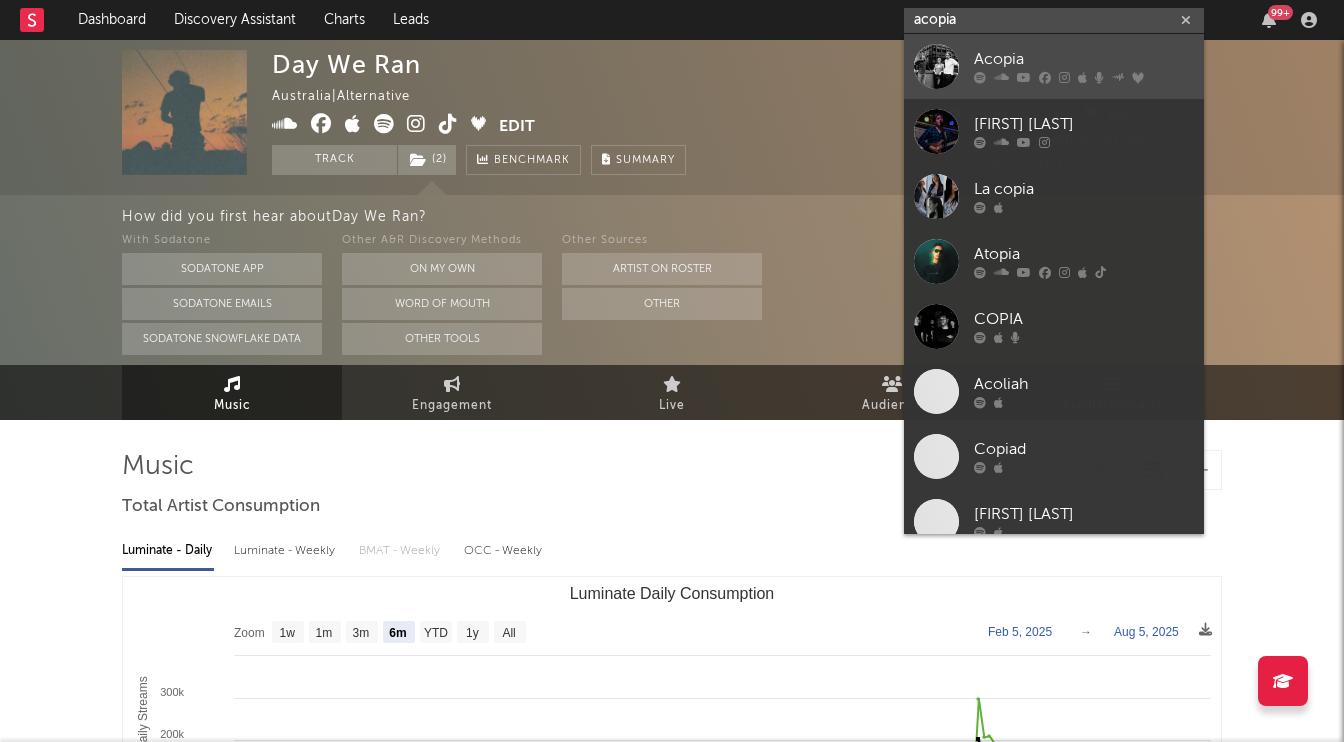 type on "acopia" 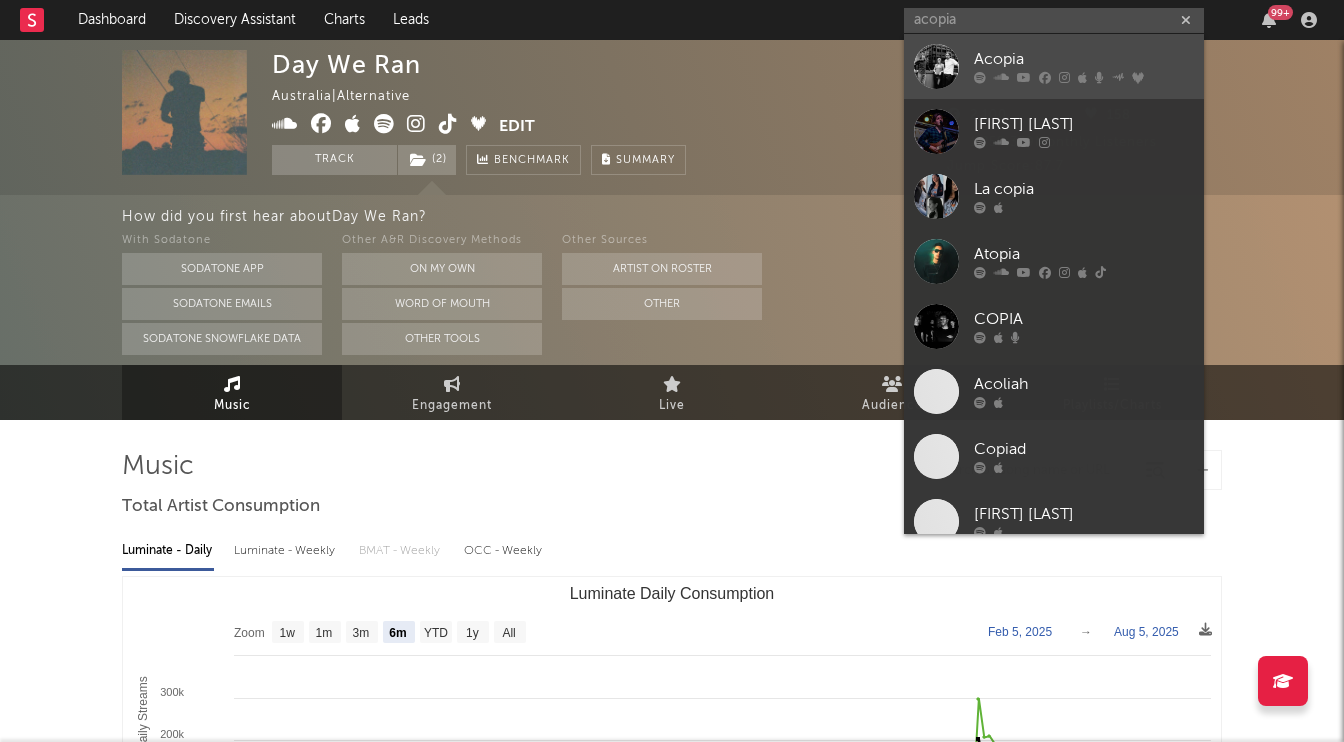 click on "Acopia" at bounding box center (1054, 66) 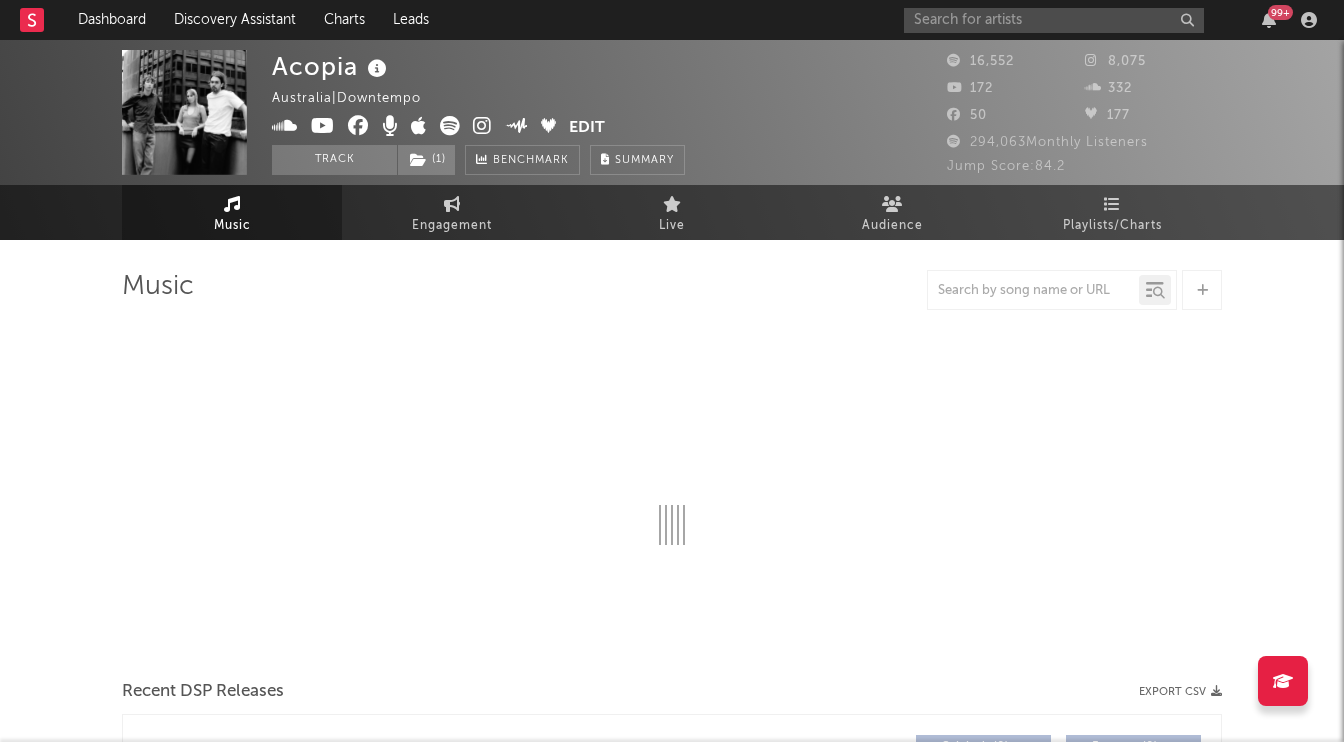 select on "6m" 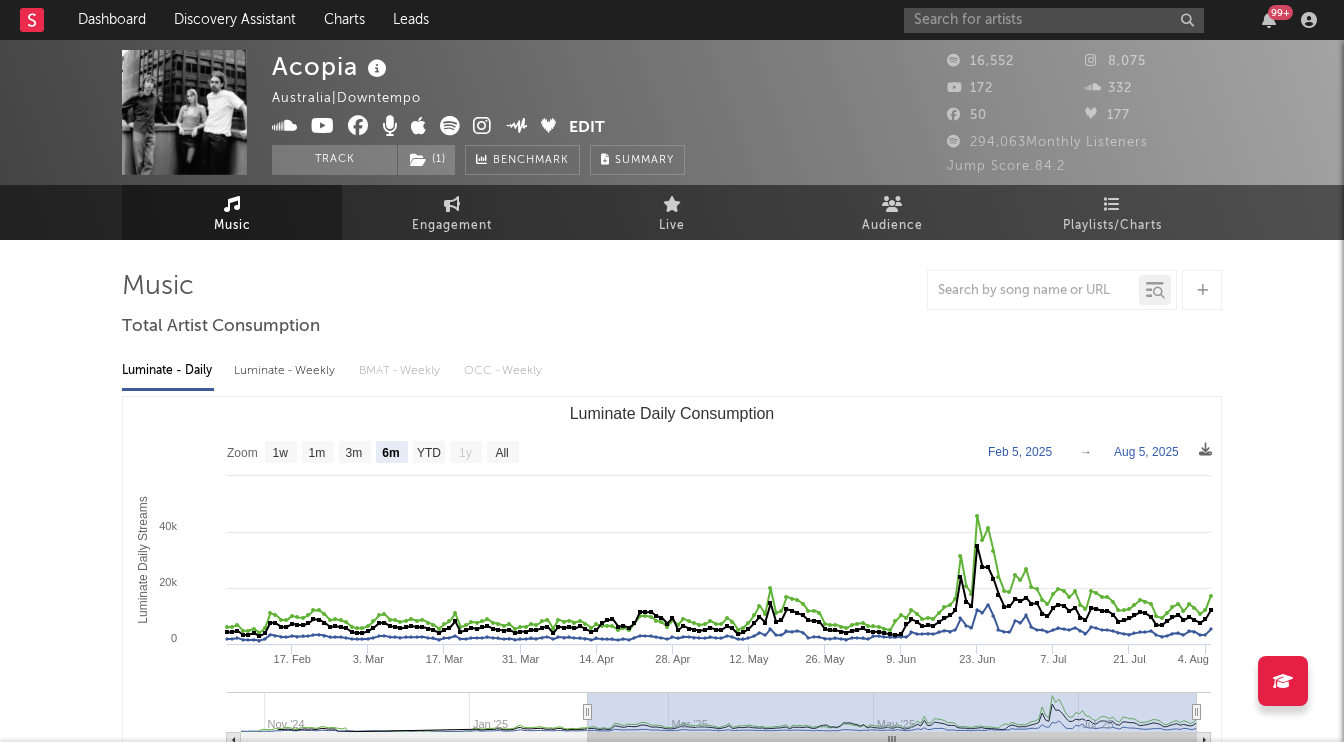 click at bounding box center (482, 126) 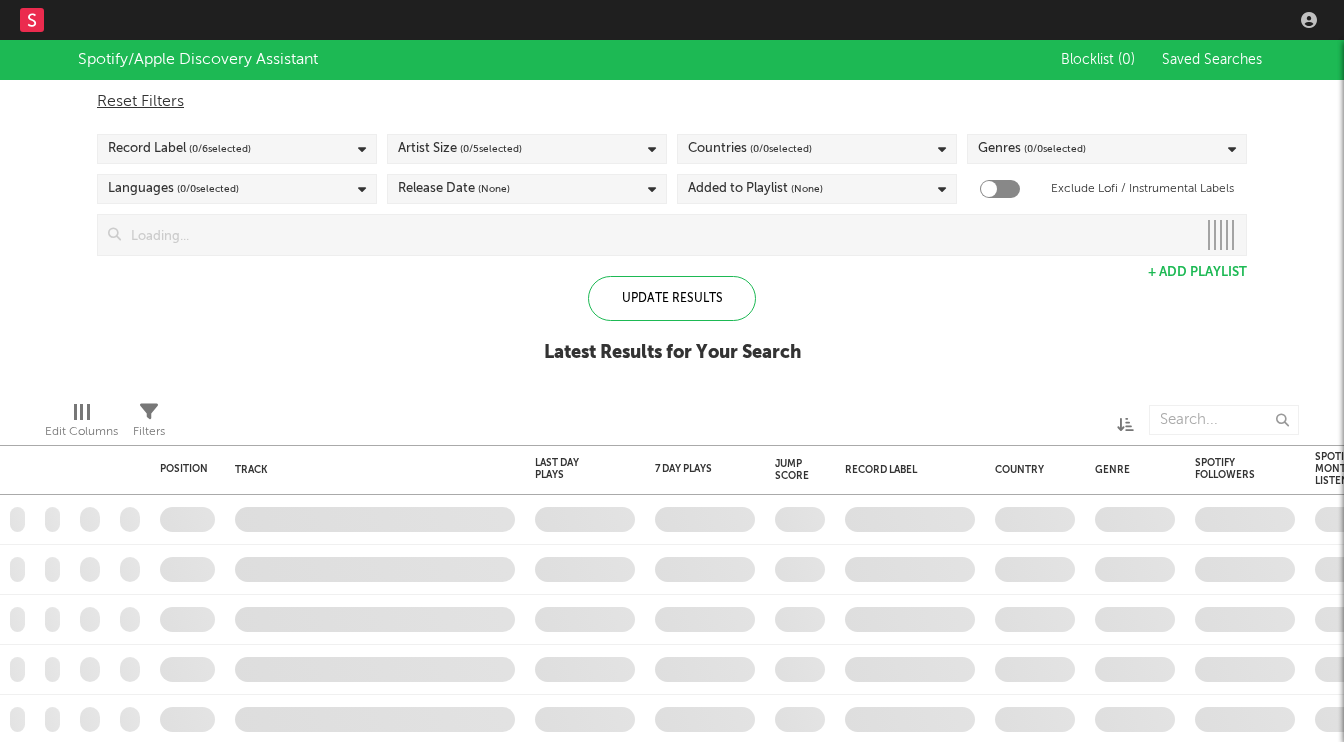 scroll, scrollTop: 0, scrollLeft: 0, axis: both 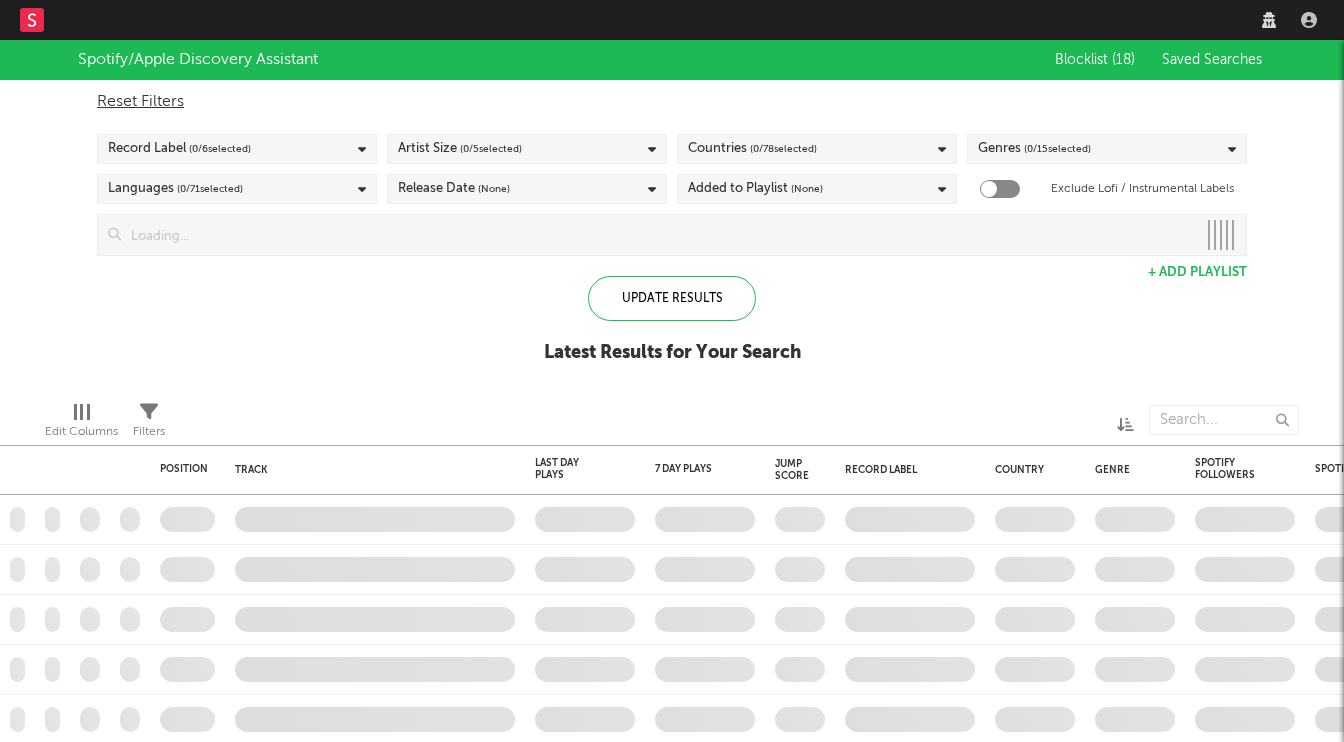 checkbox on "true" 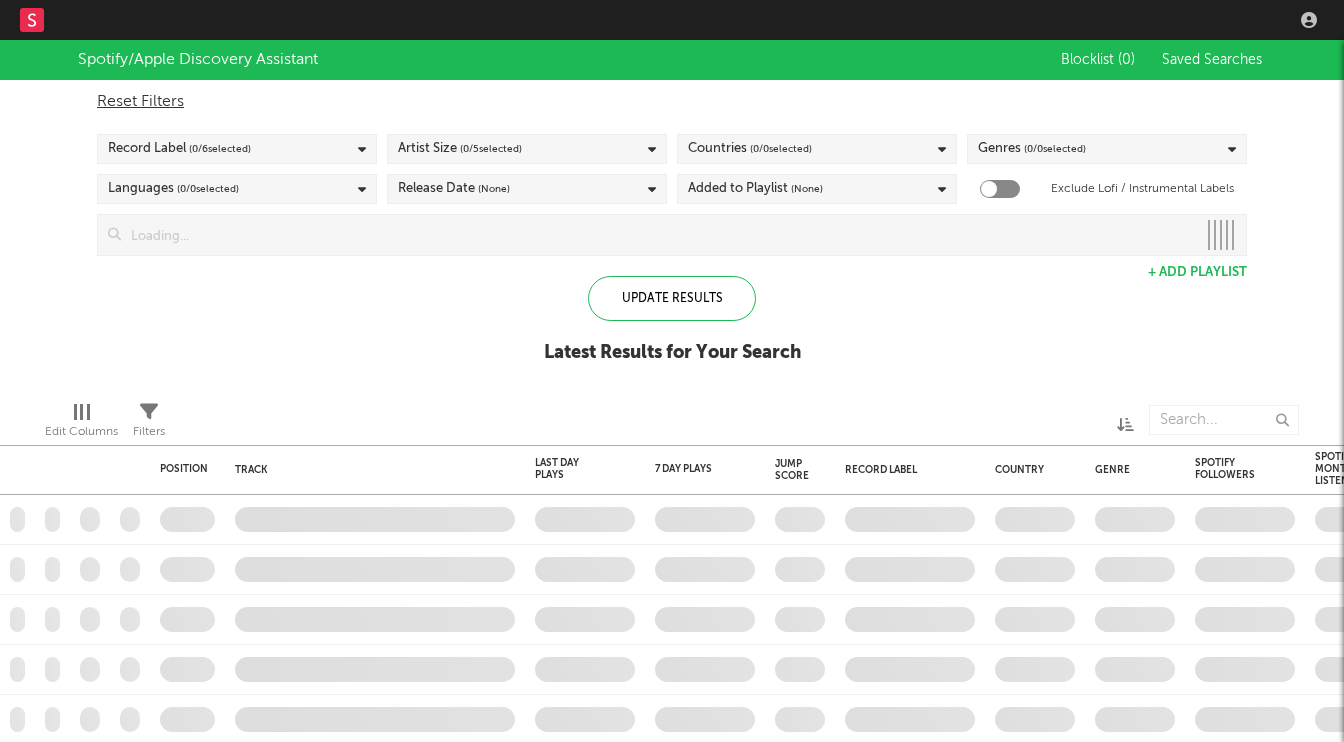 scroll, scrollTop: 0, scrollLeft: 0, axis: both 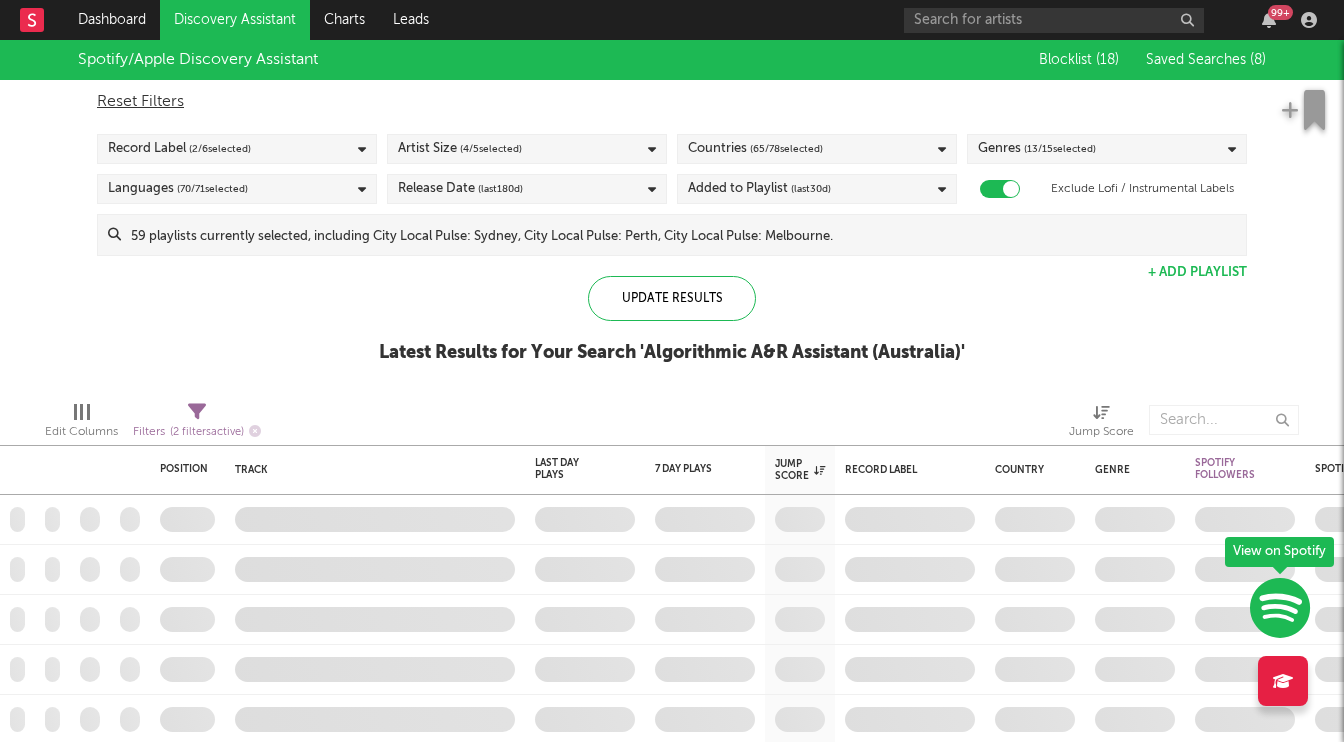 checkbox on "true" 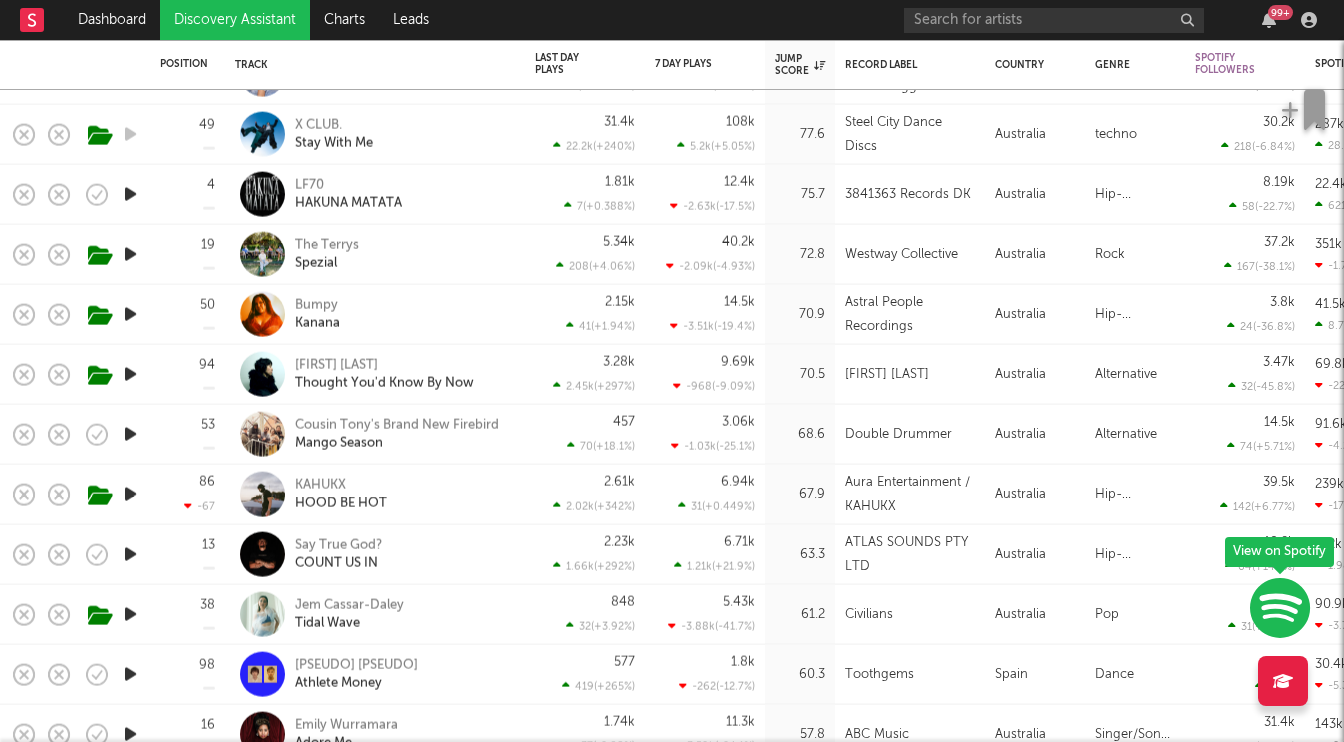 click at bounding box center [130, 374] 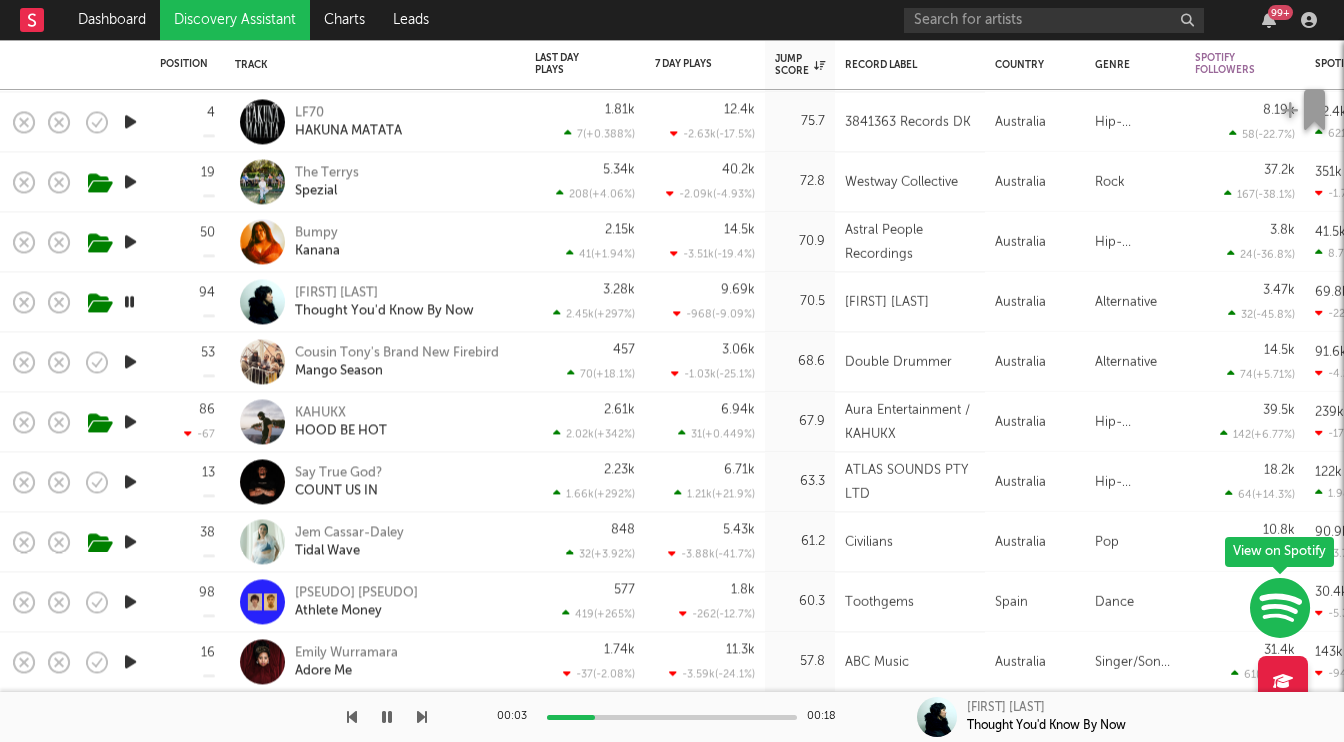 click at bounding box center [130, 601] 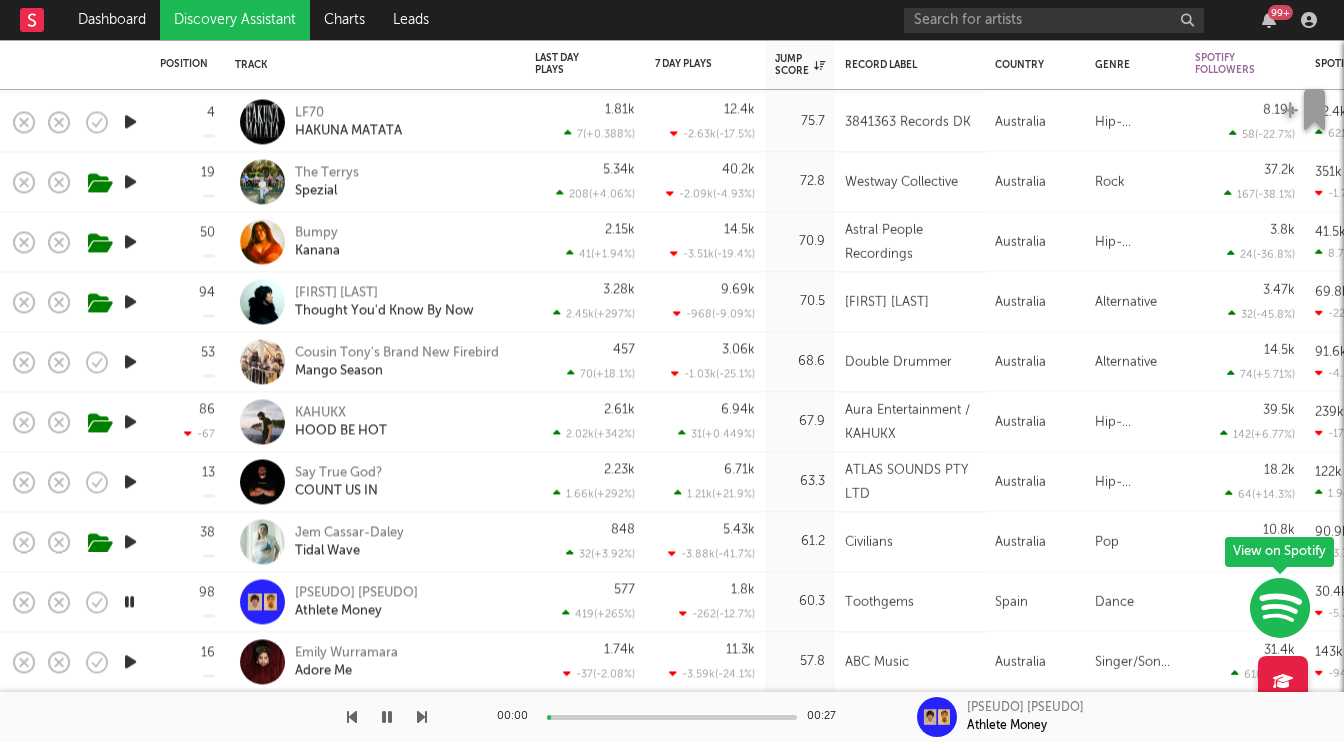 click at bounding box center [130, 661] 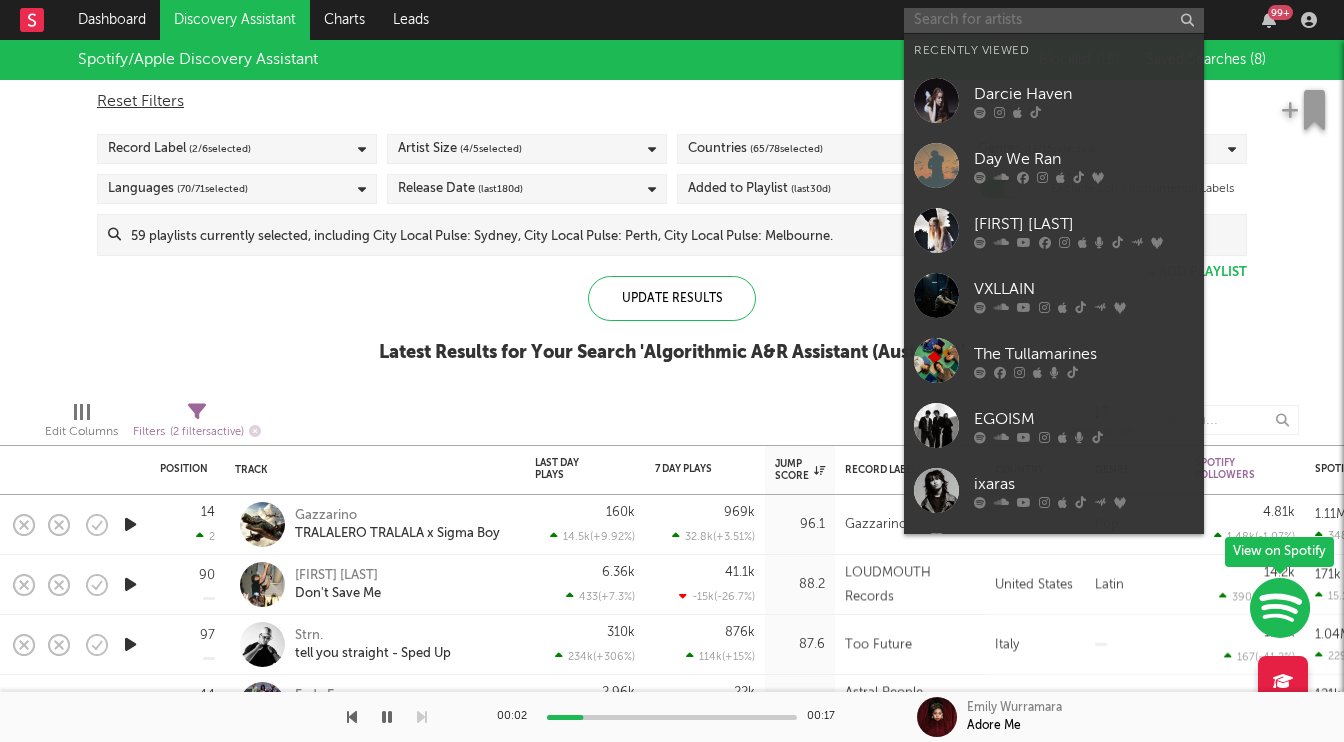 click at bounding box center [1054, 20] 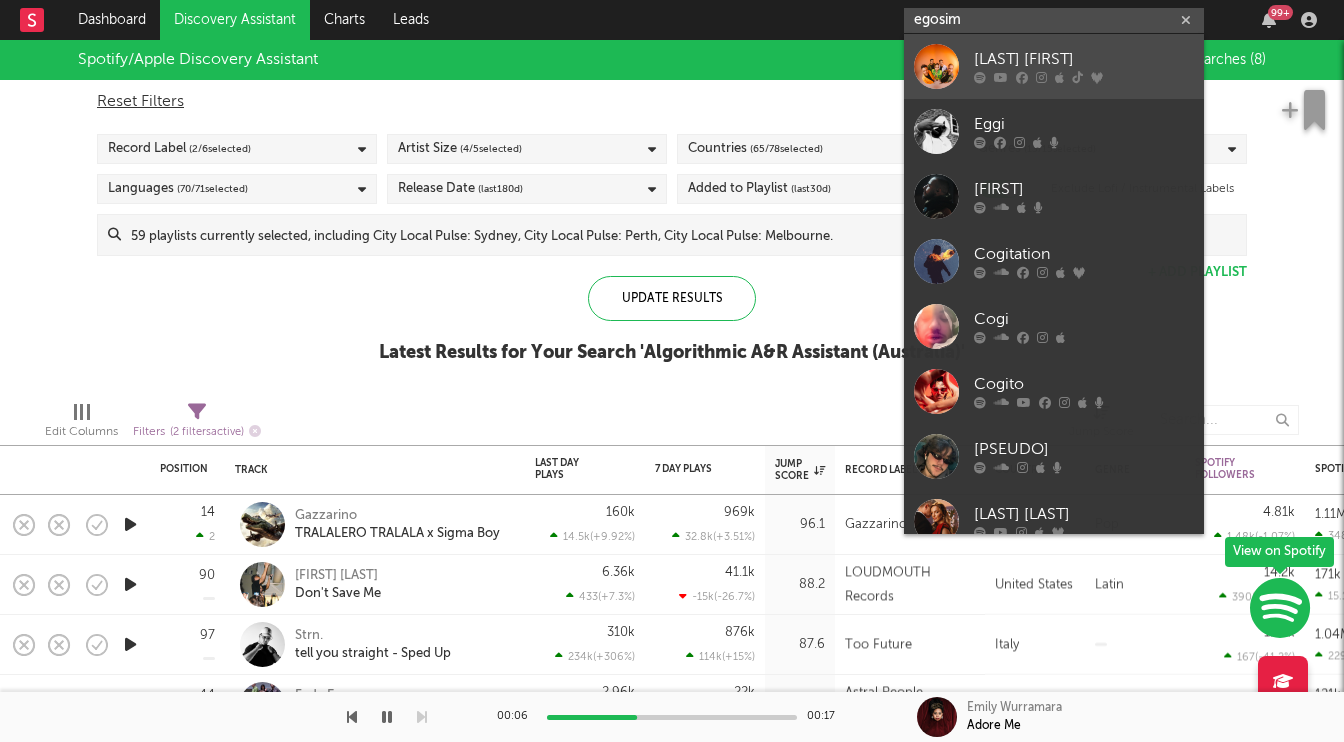 type on "egosim" 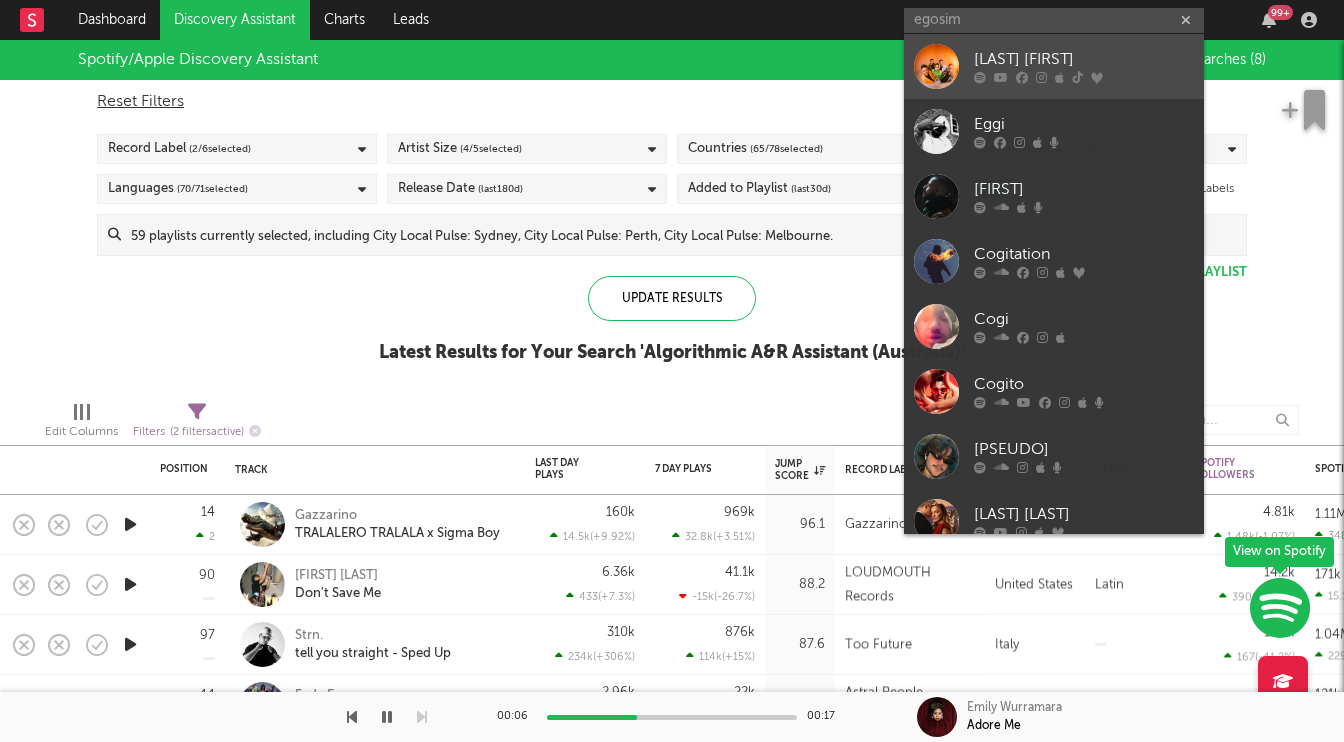 click on "Nagy Bogi" at bounding box center [1084, 60] 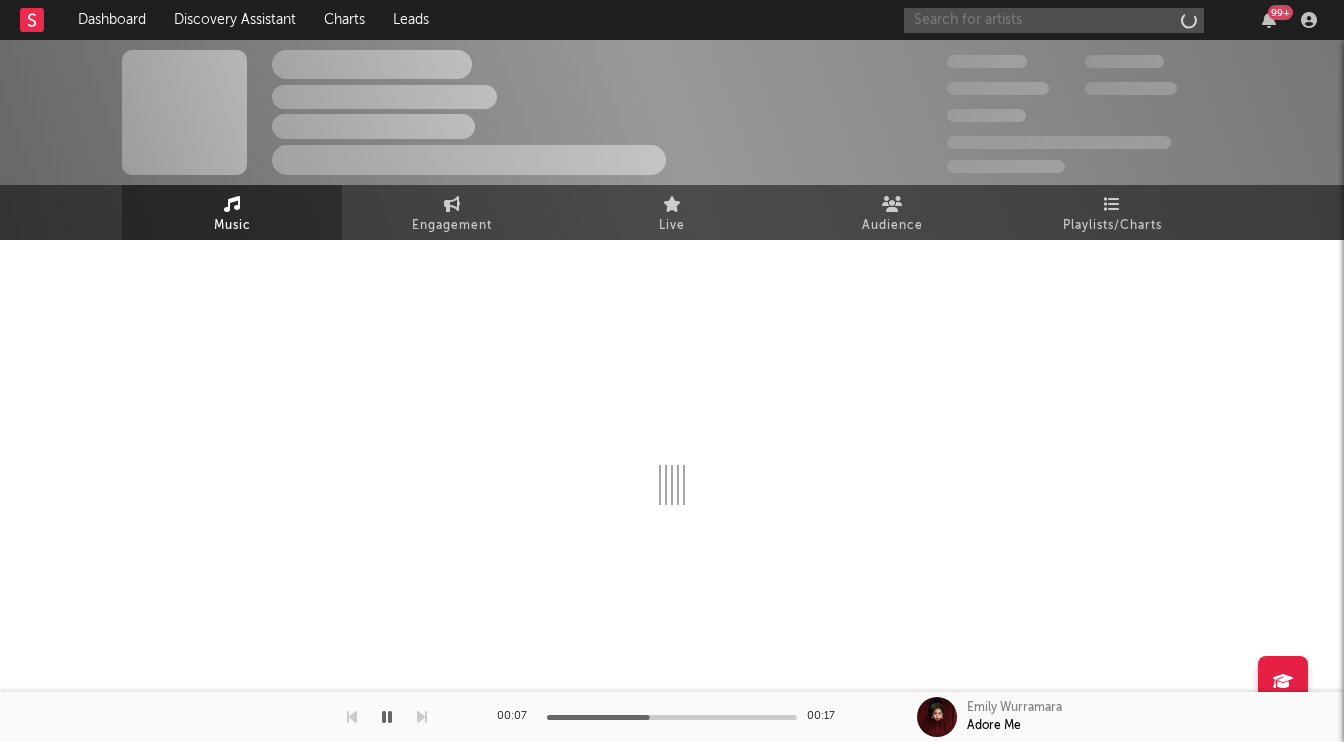 click at bounding box center [1054, 20] 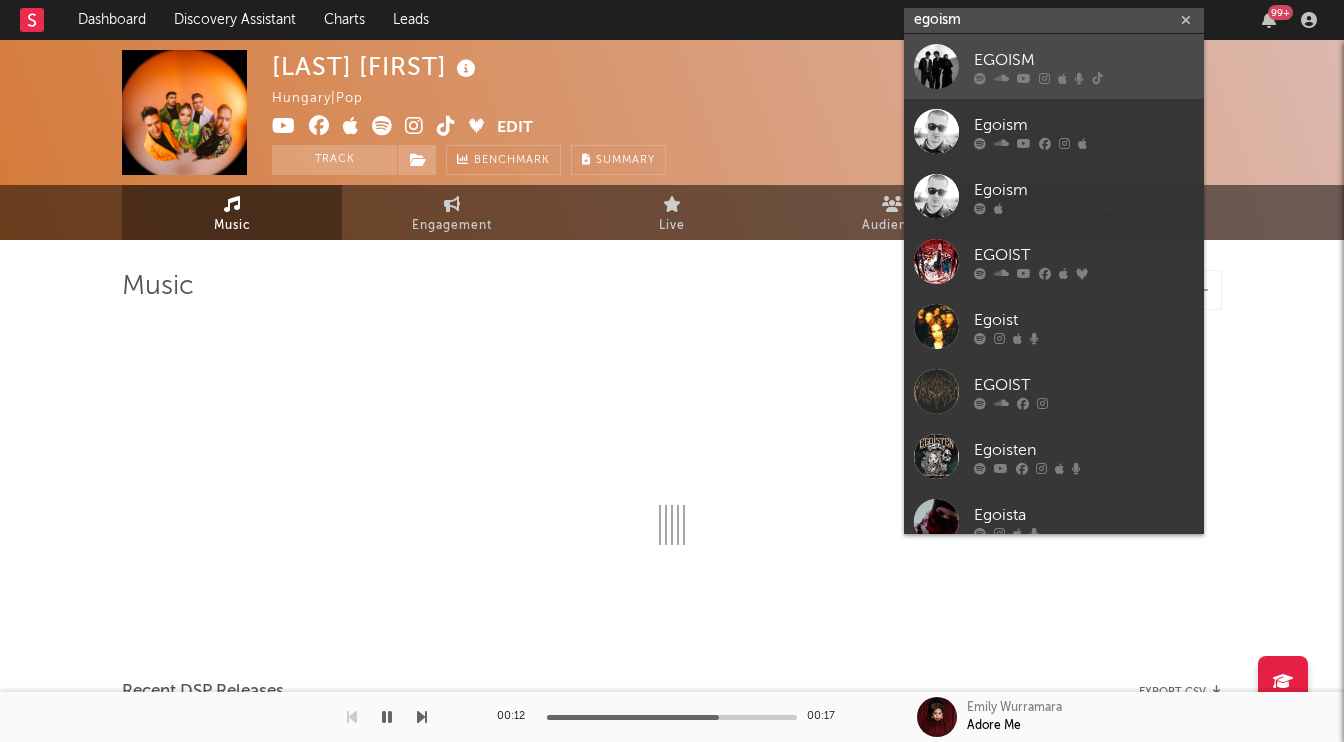 type on "egoism" 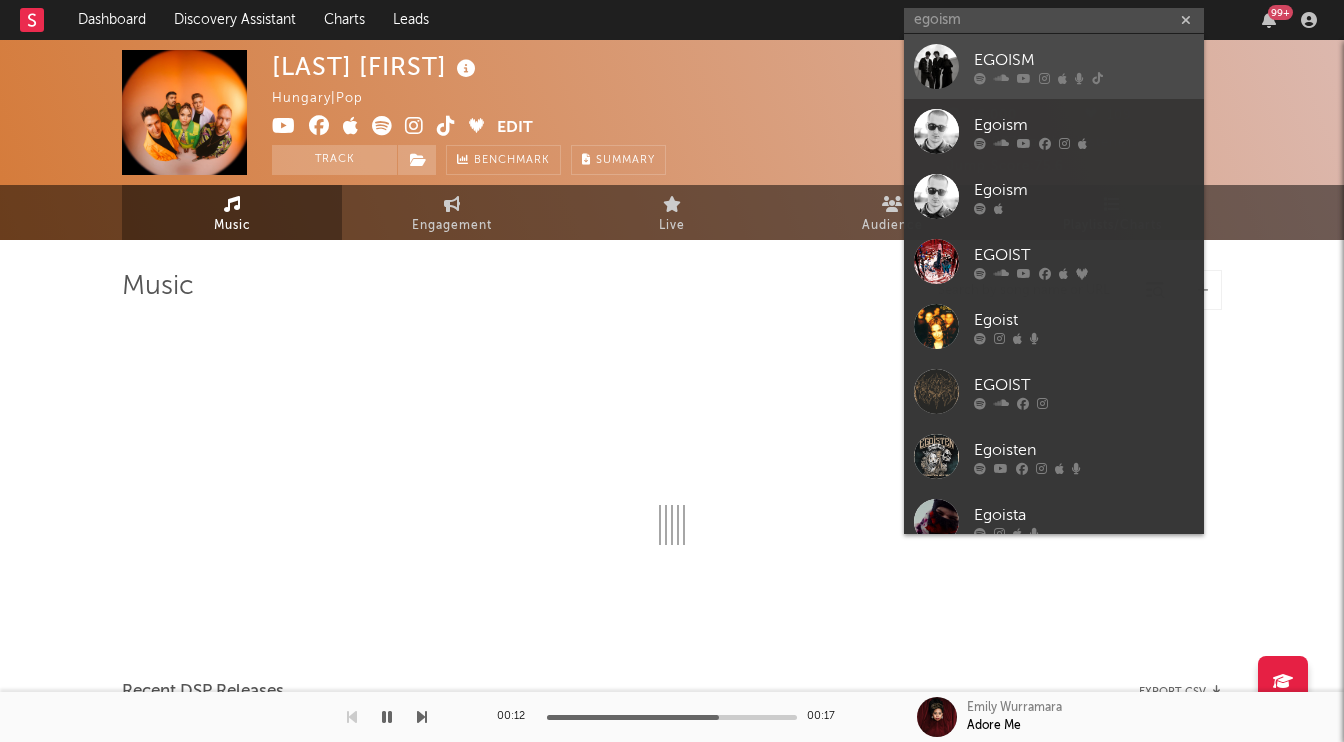 click on "EGOISM" at bounding box center [1084, 60] 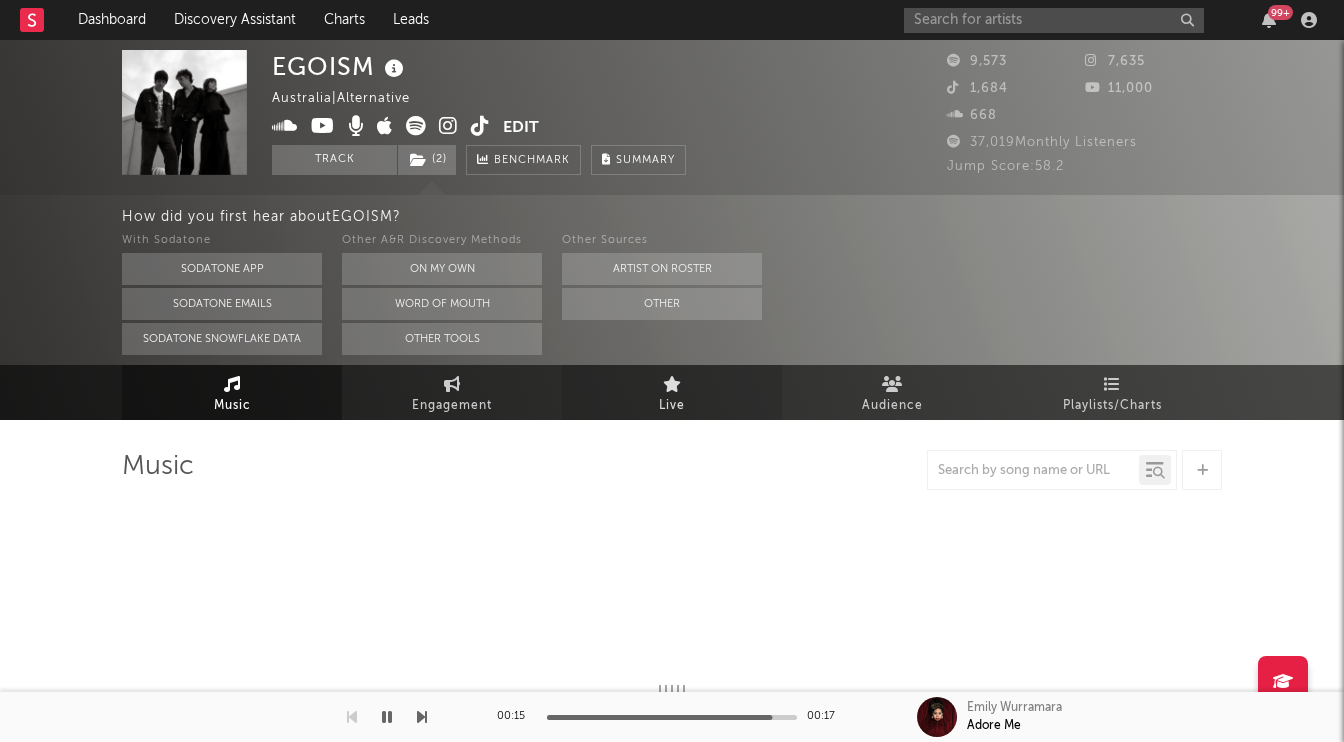 select on "6m" 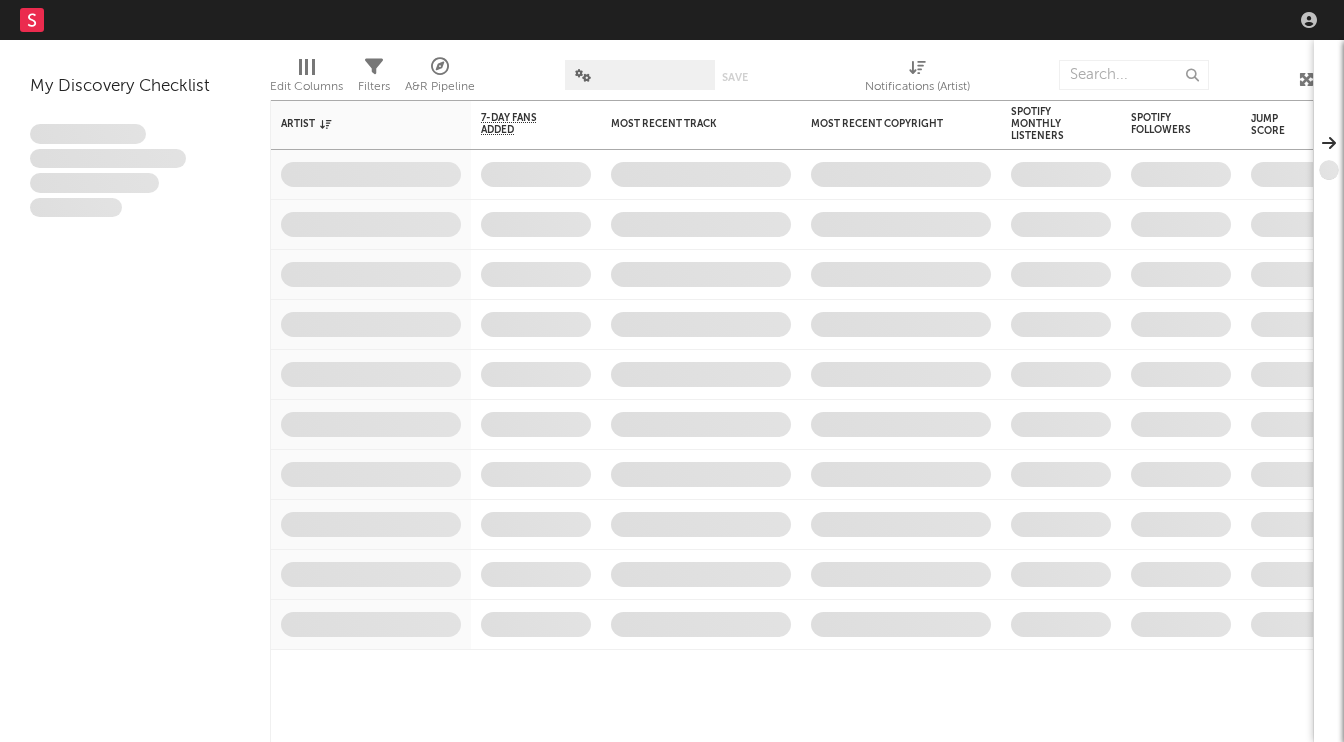 scroll, scrollTop: 0, scrollLeft: 0, axis: both 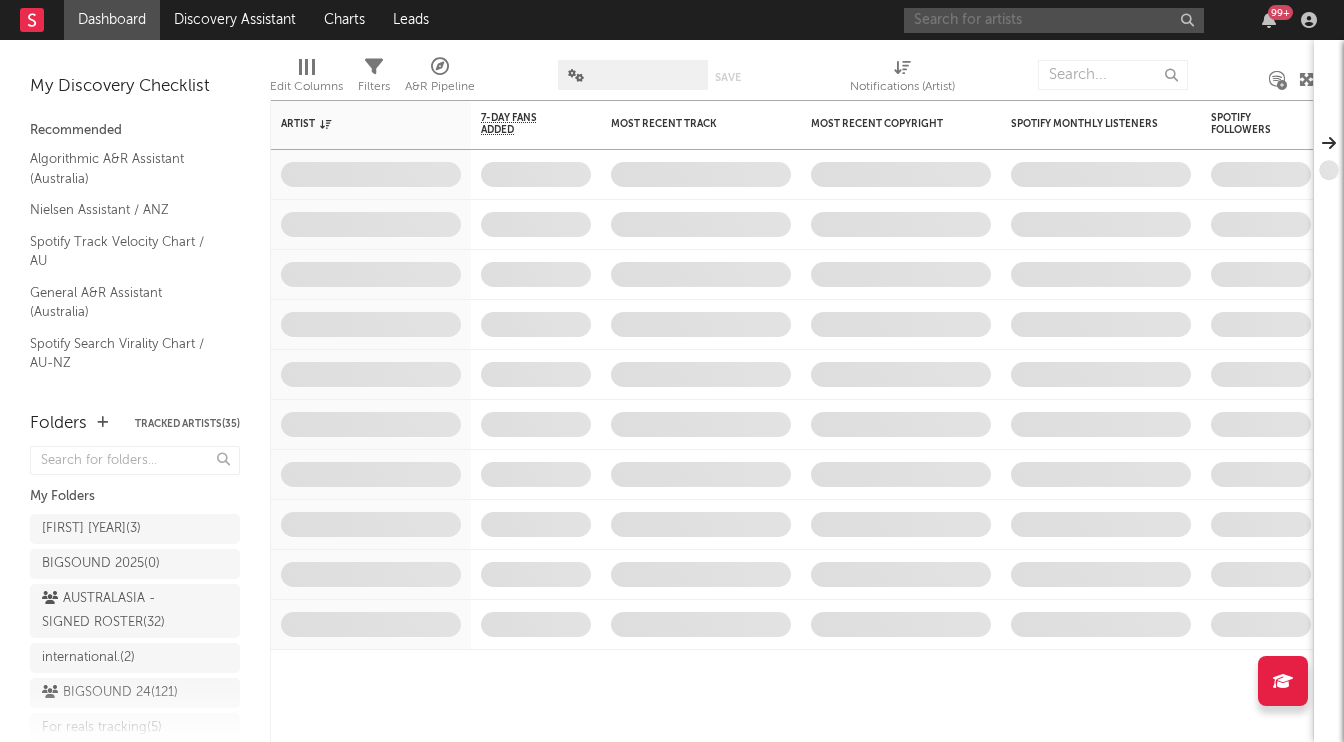 click at bounding box center (1054, 20) 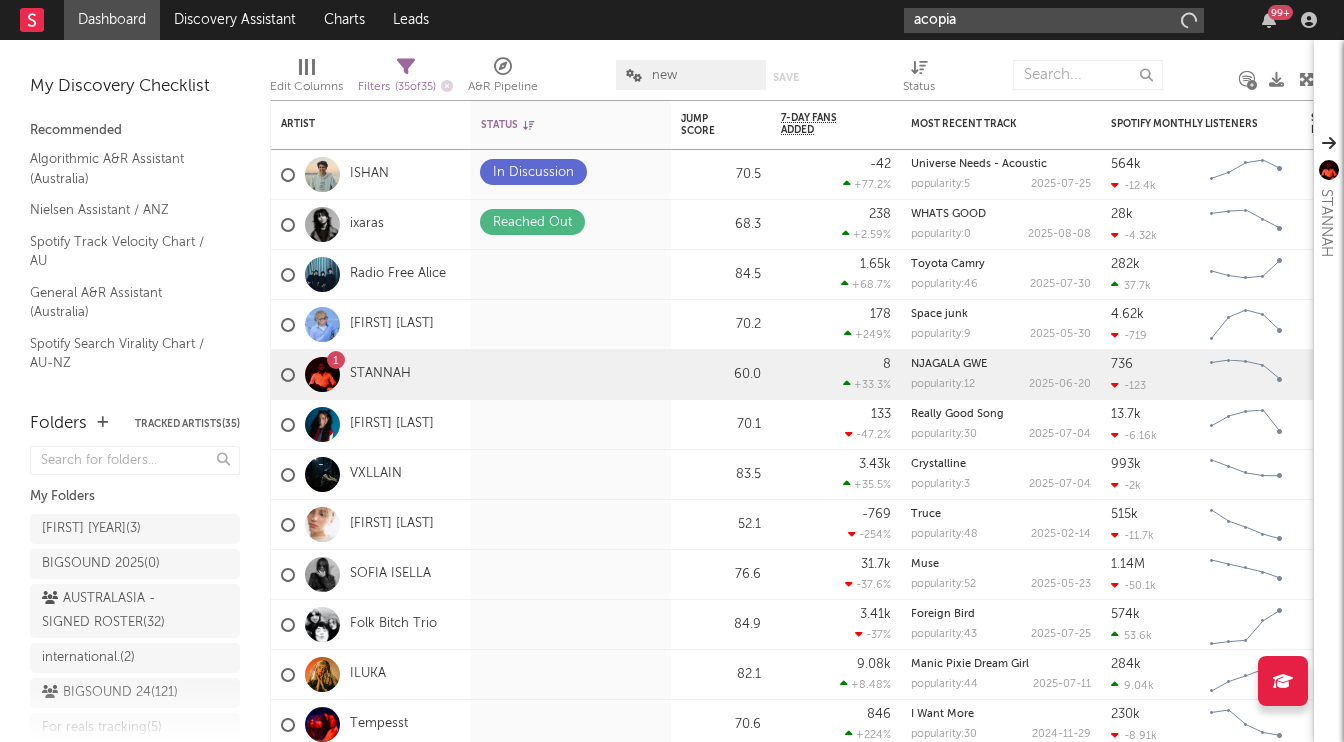 type on "acopia" 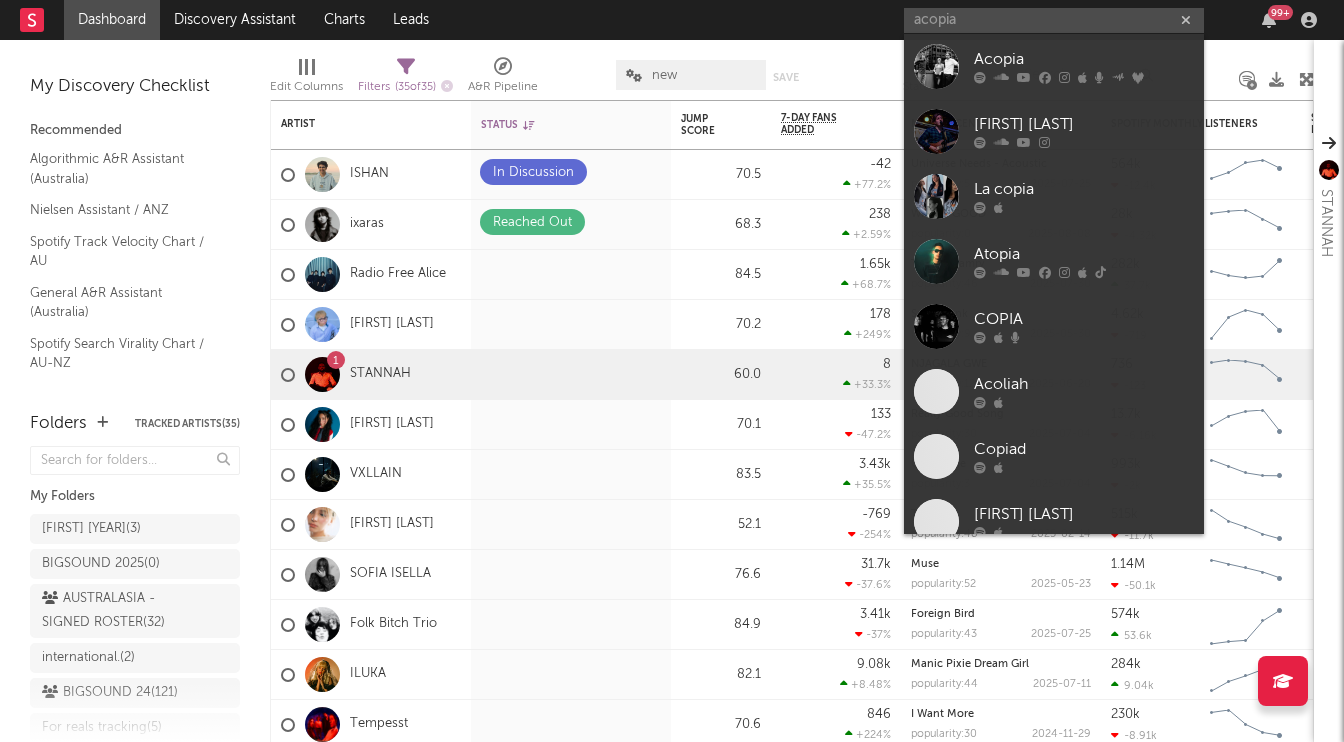 click on "Acopia" at bounding box center [1054, 66] 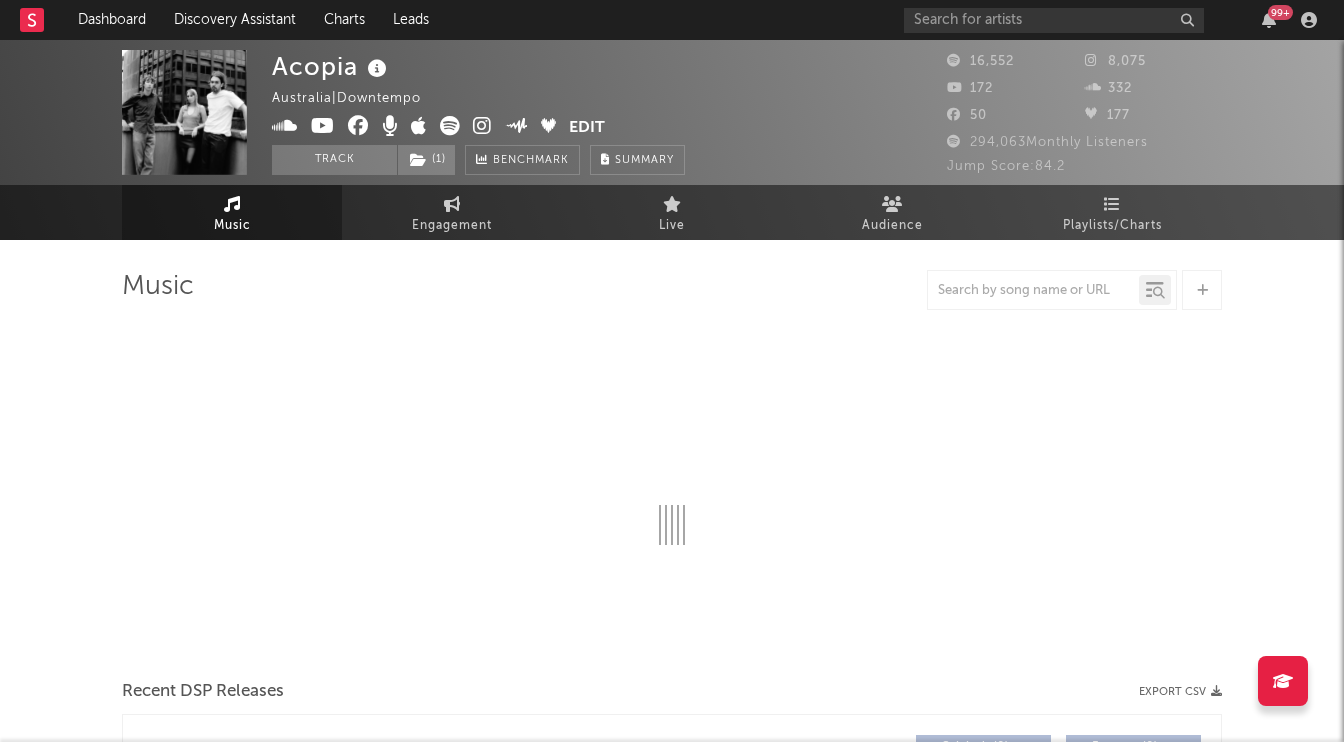 select on "6m" 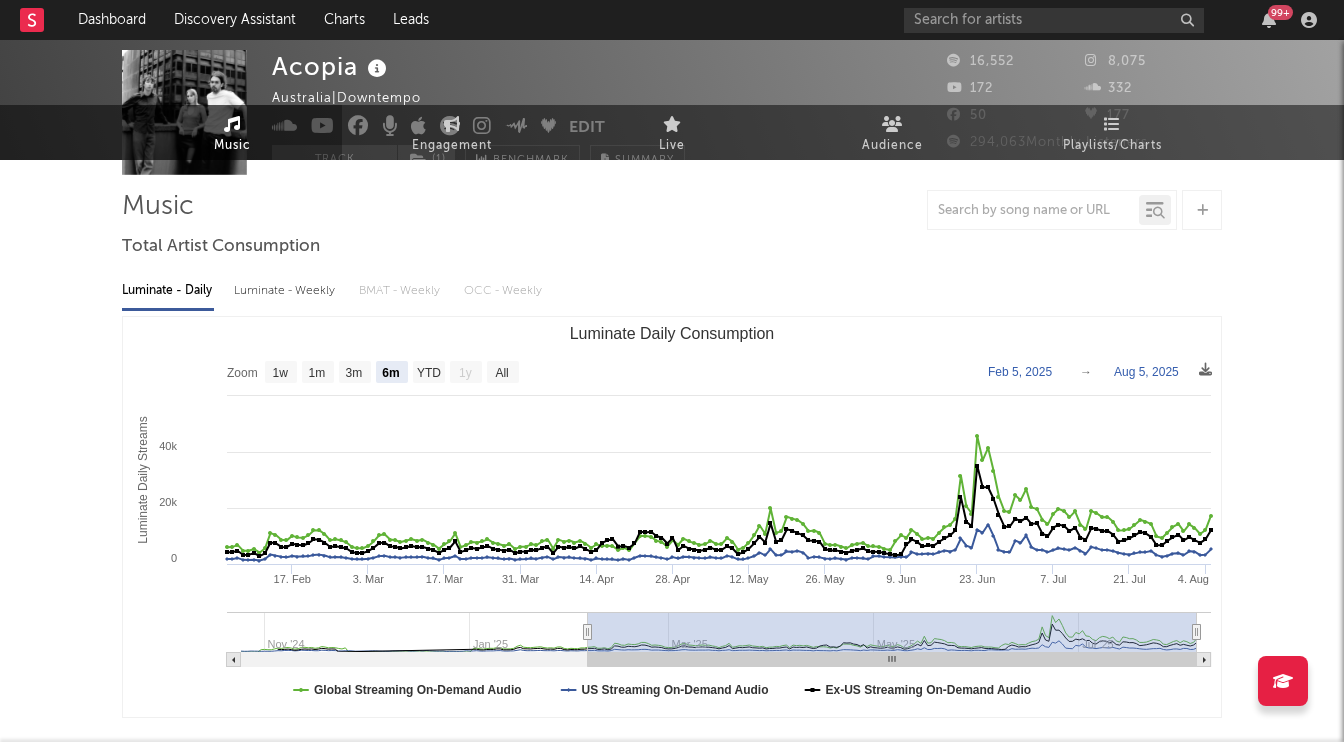 scroll, scrollTop: 0, scrollLeft: 0, axis: both 